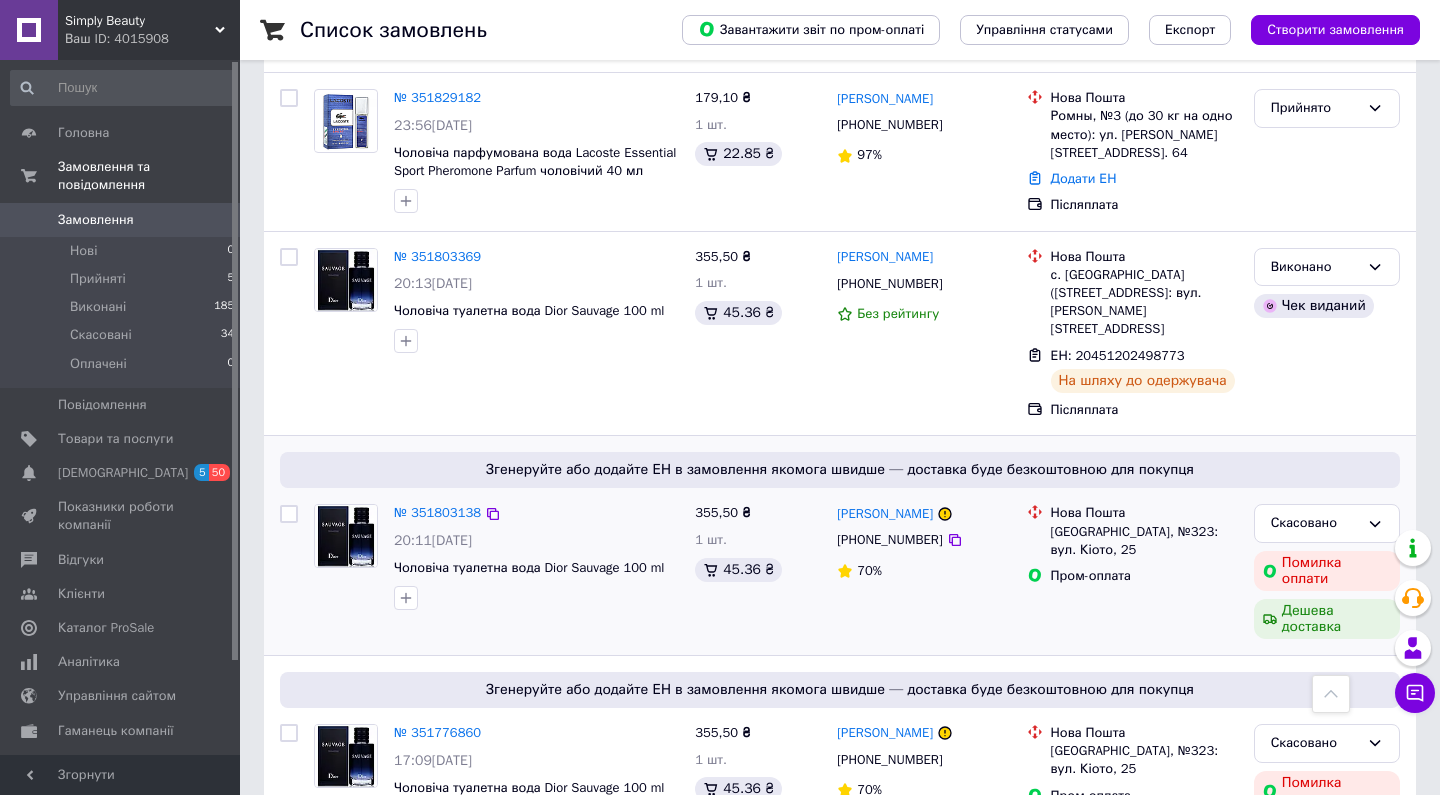 scroll, scrollTop: 2093, scrollLeft: 0, axis: vertical 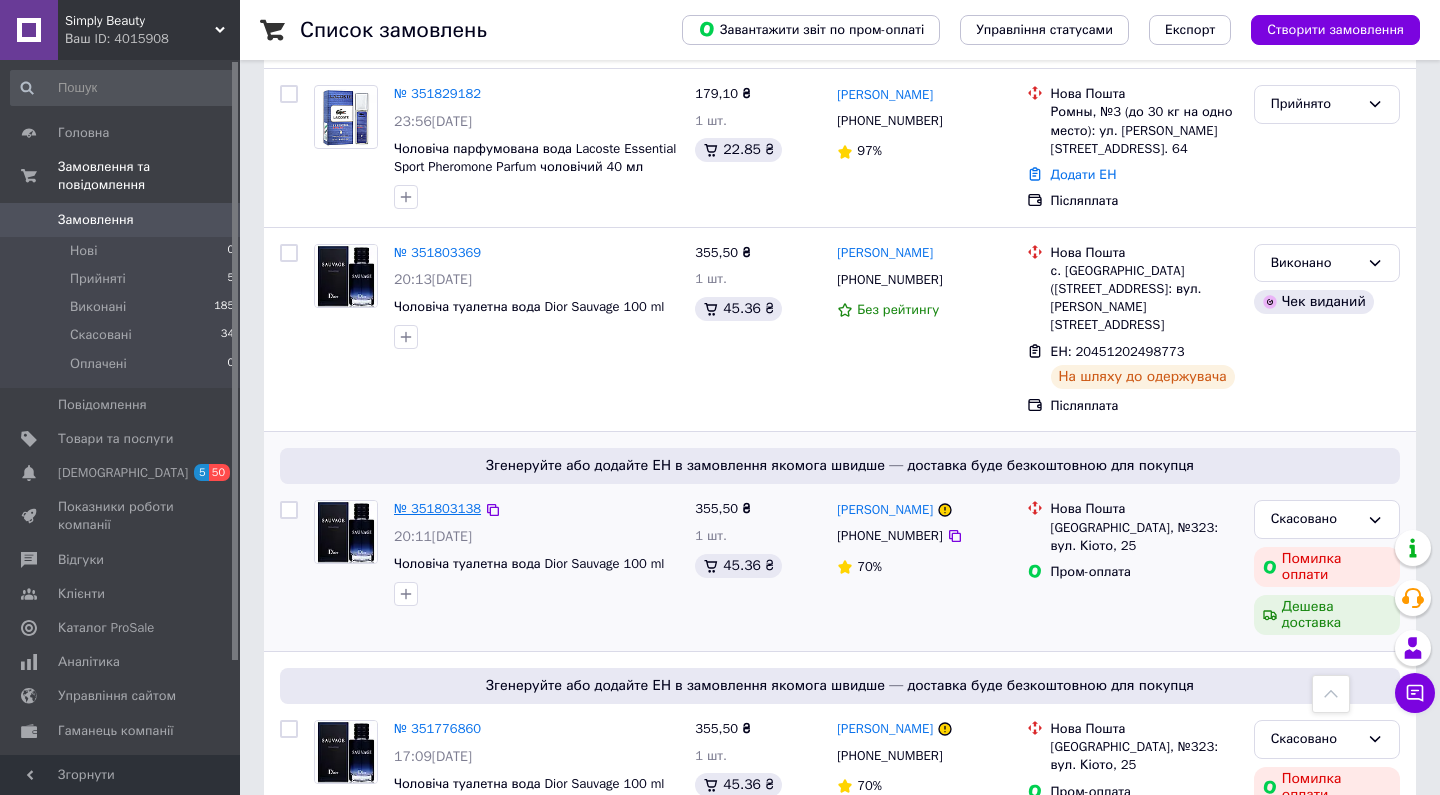 click on "№ 351803138" at bounding box center [437, 508] 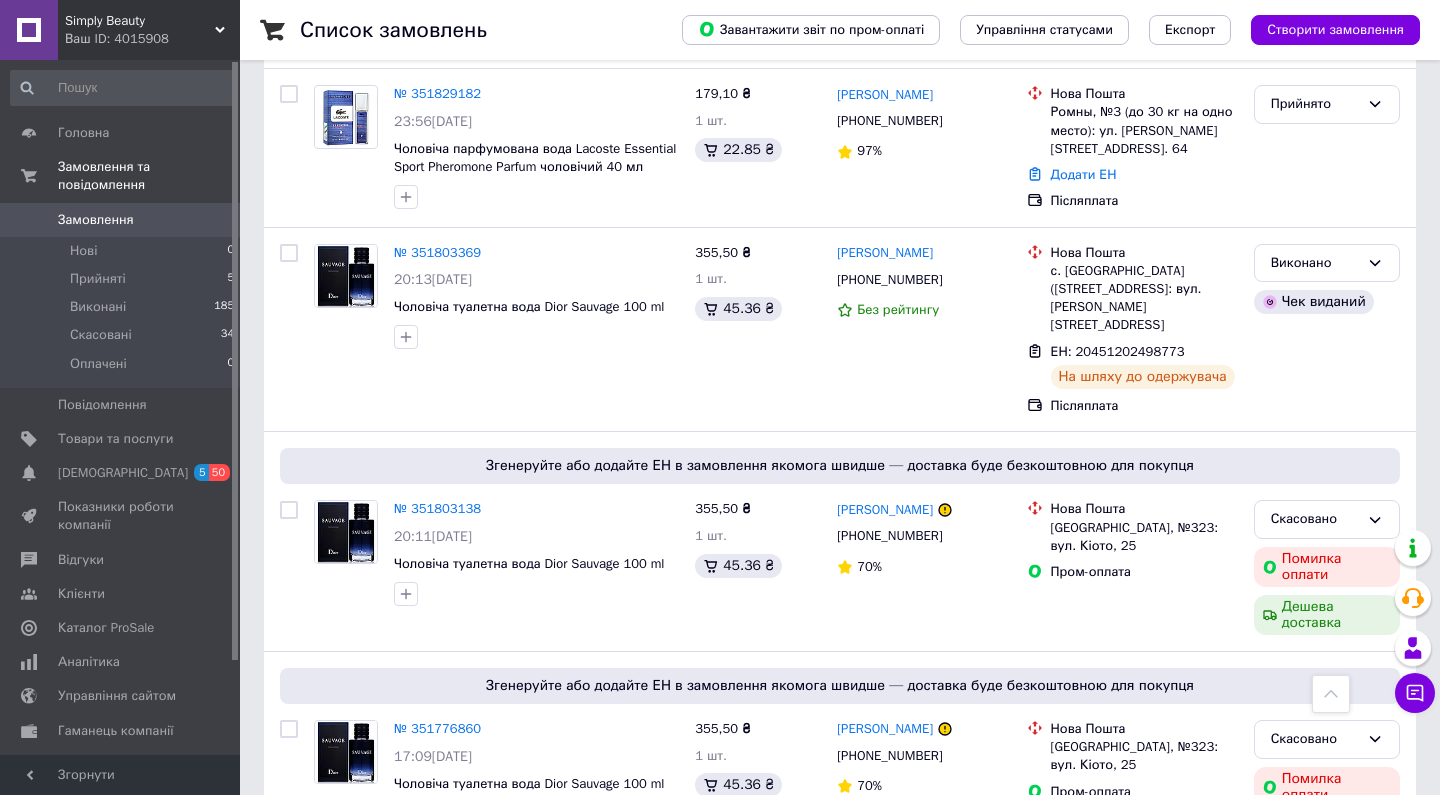 scroll, scrollTop: 0, scrollLeft: 0, axis: both 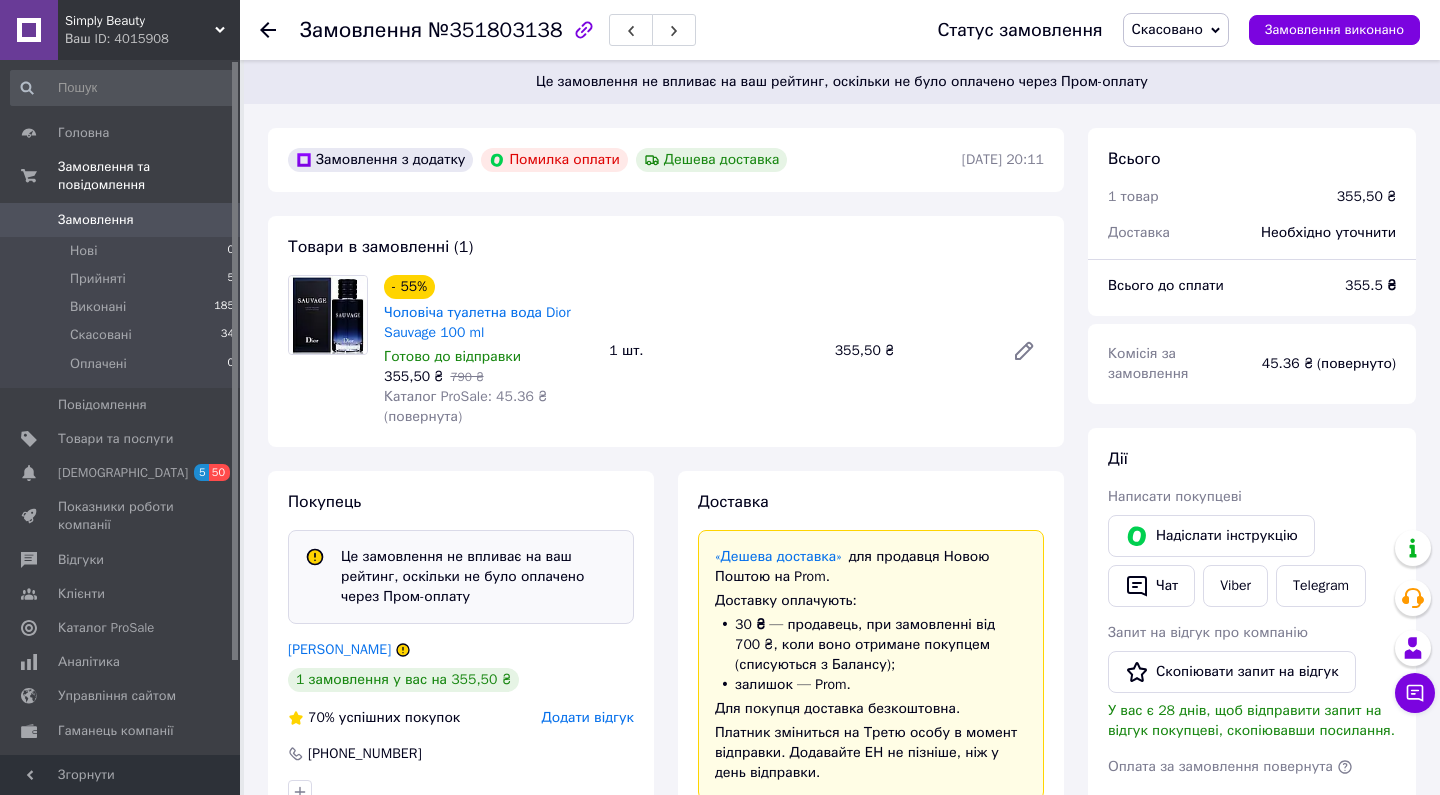 click on "Скасовано" at bounding box center (1176, 30) 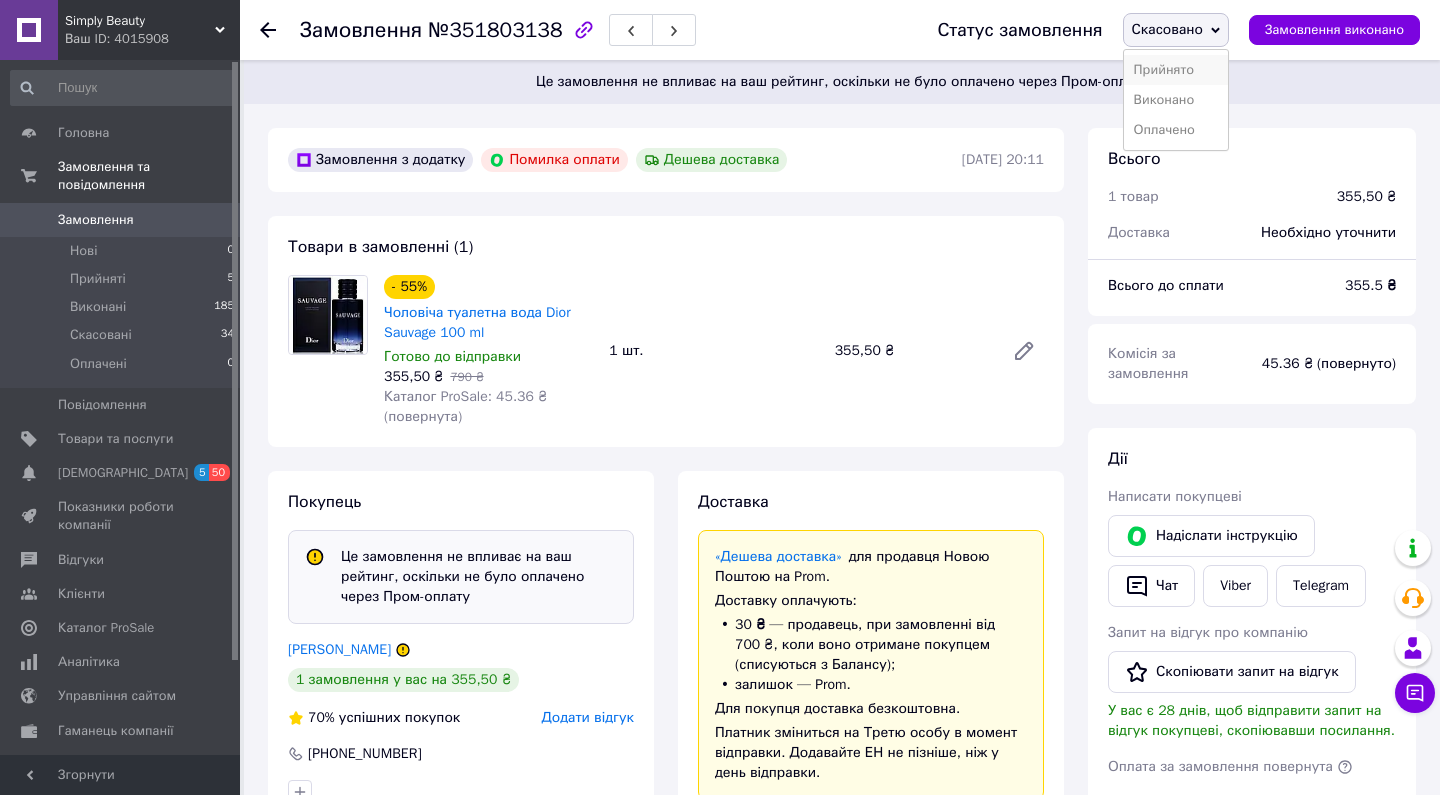 click on "Прийнято" at bounding box center (1176, 70) 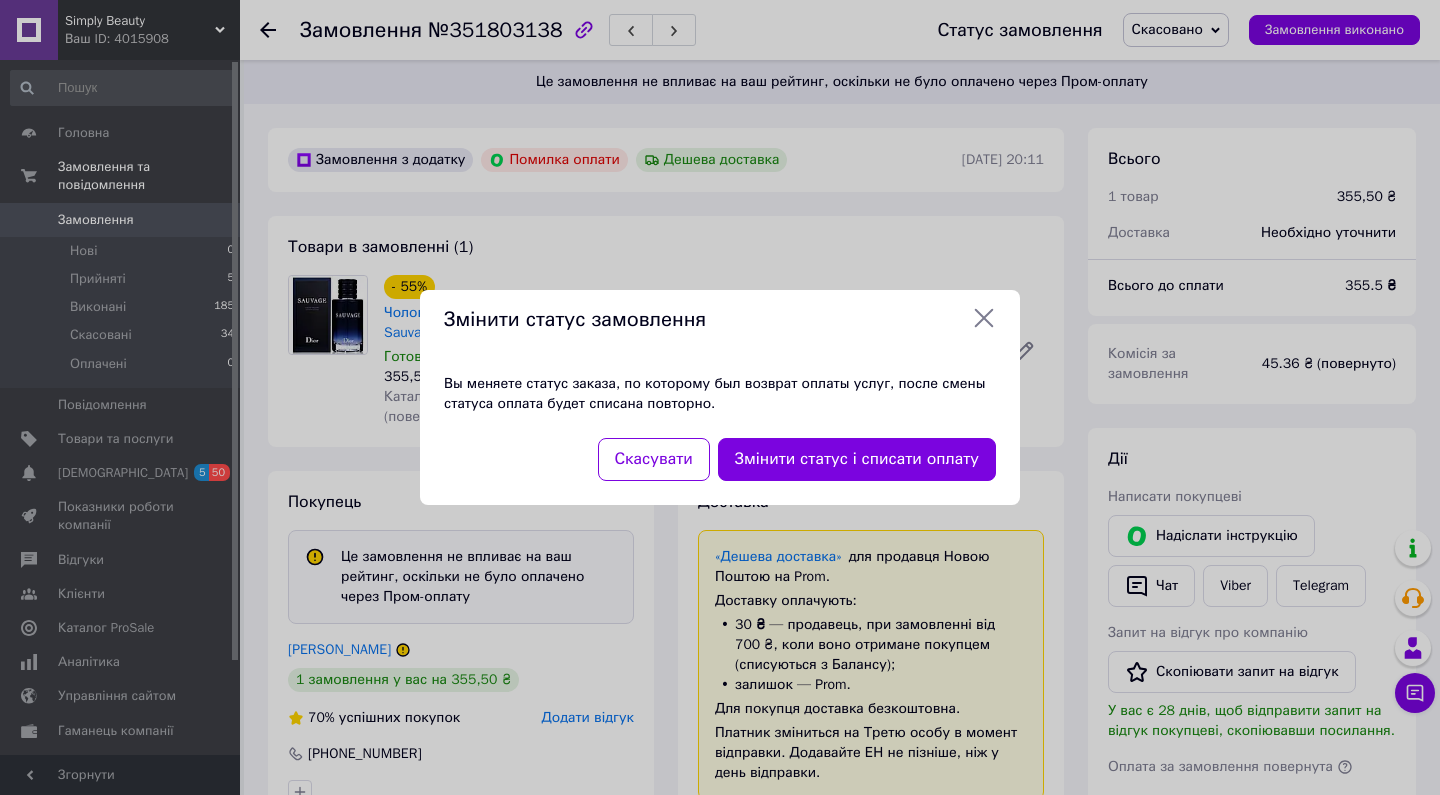 click 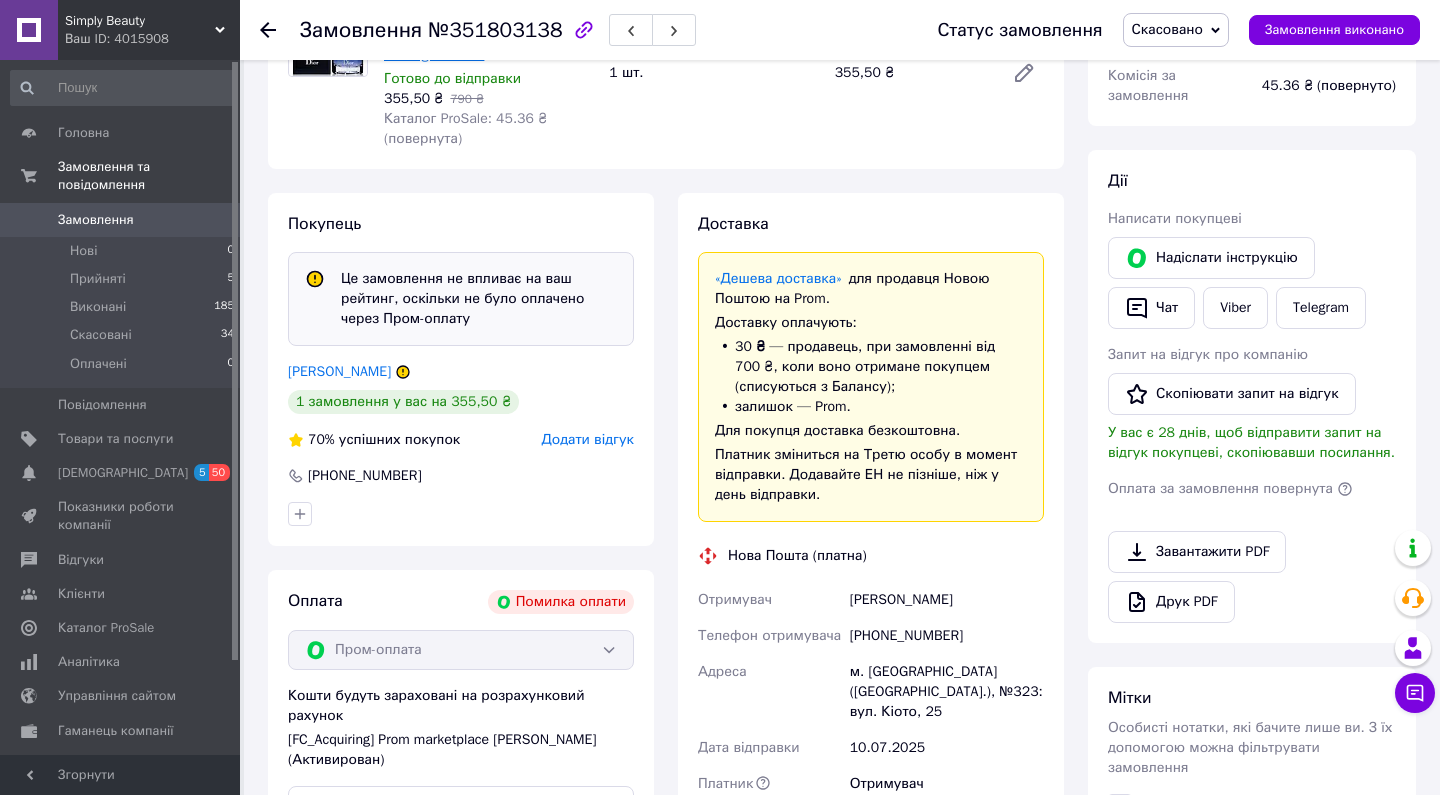 scroll, scrollTop: 298, scrollLeft: 0, axis: vertical 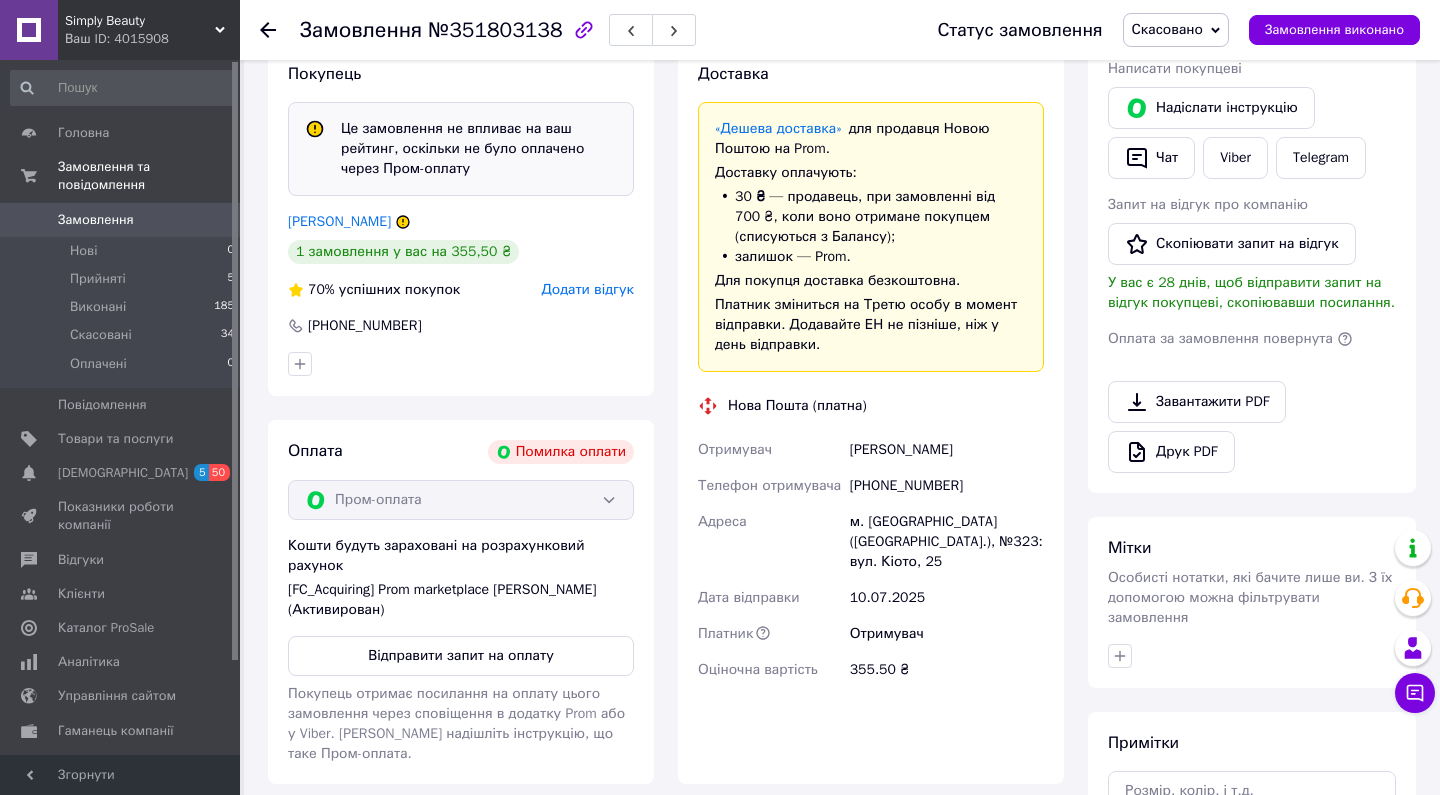 click on "Замовлення №351803138" at bounding box center [598, 30] 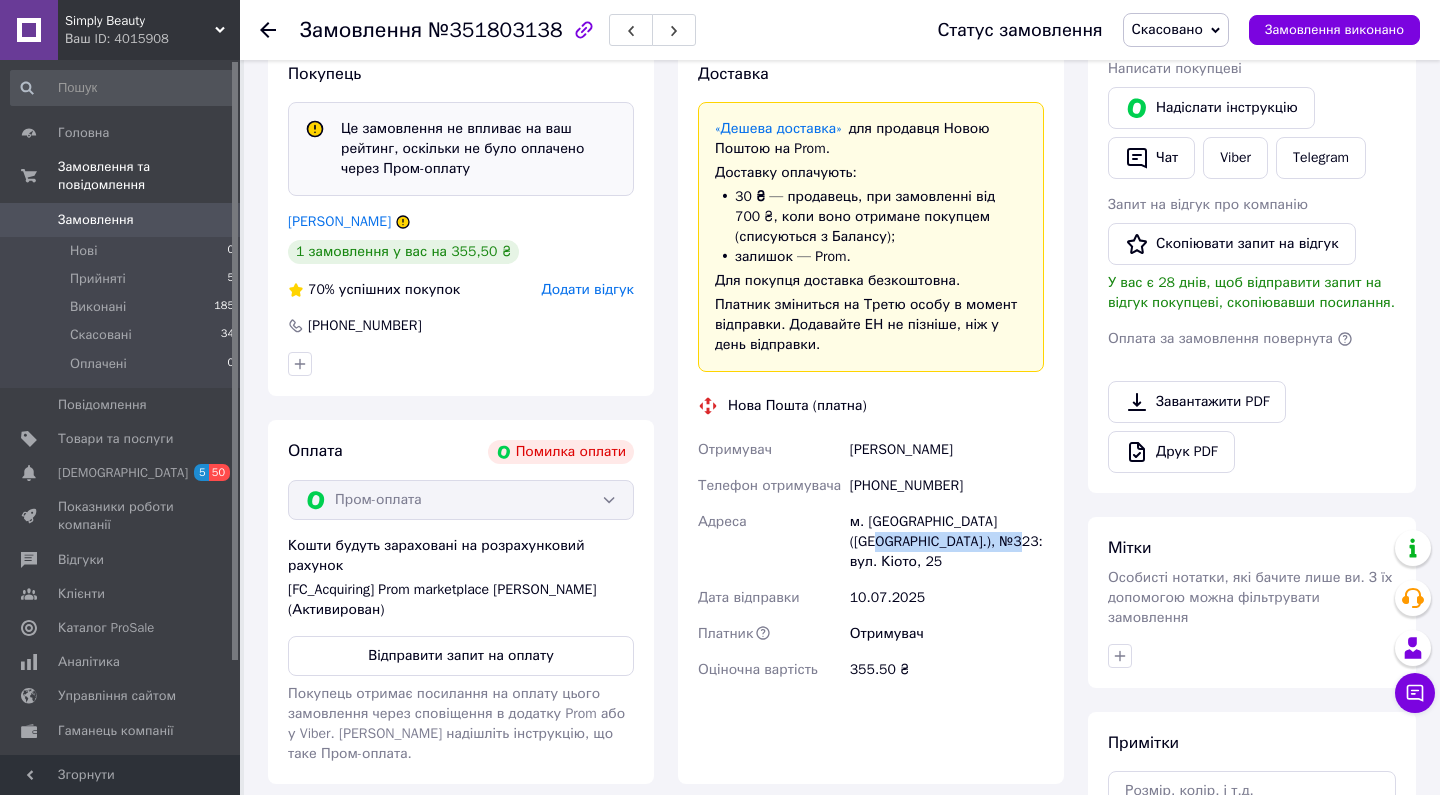 drag, startPoint x: 851, startPoint y: 538, endPoint x: 998, endPoint y: 538, distance: 147 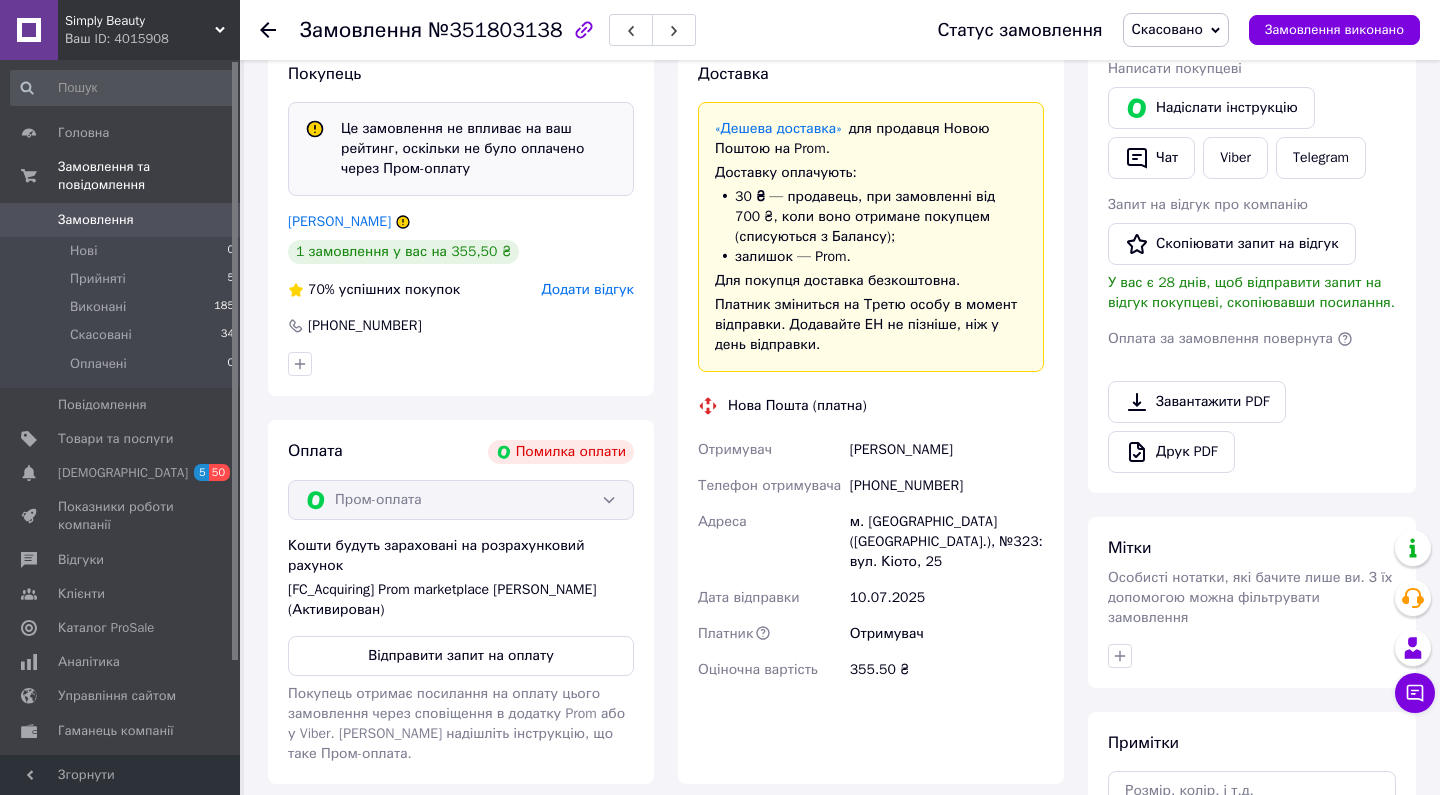 click 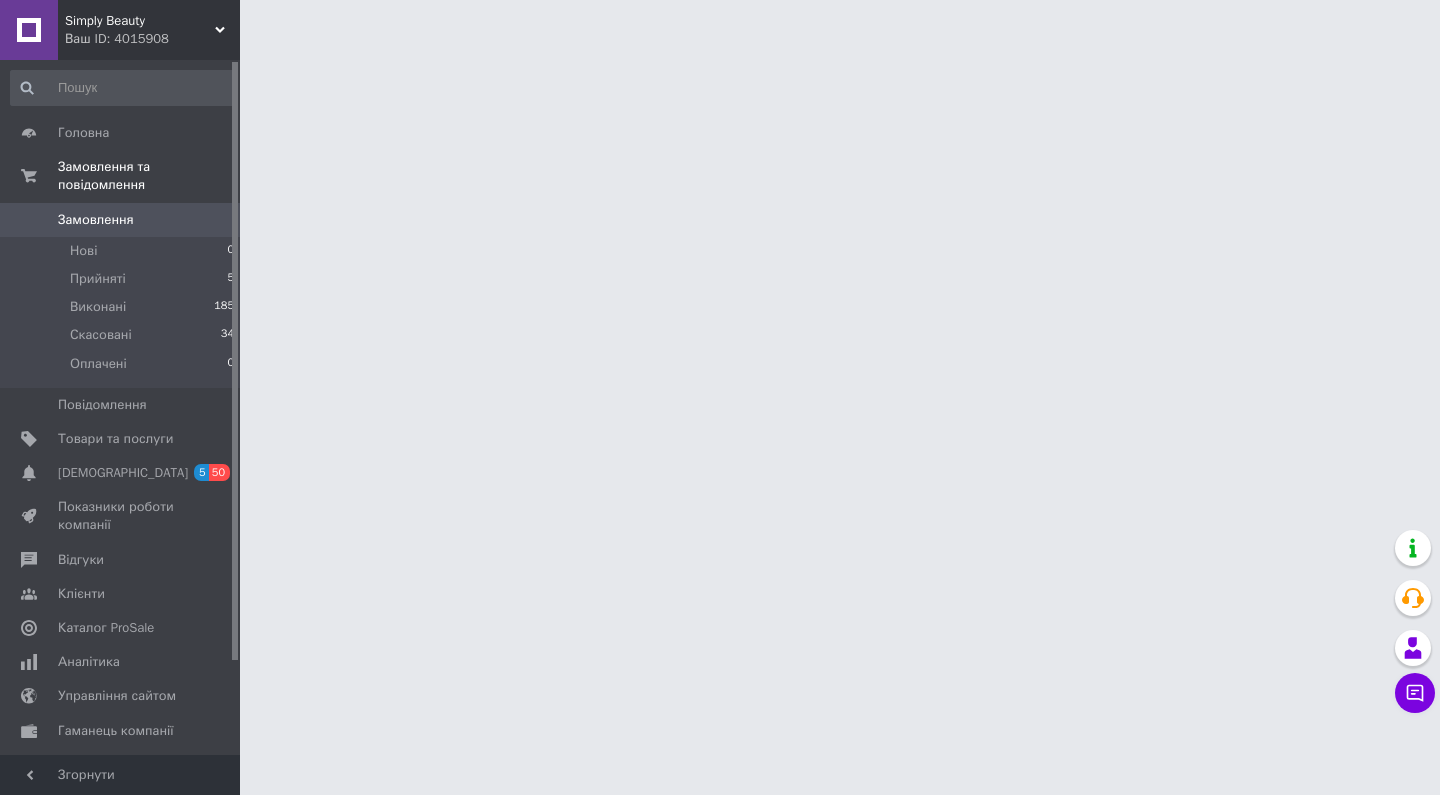 scroll, scrollTop: 0, scrollLeft: 0, axis: both 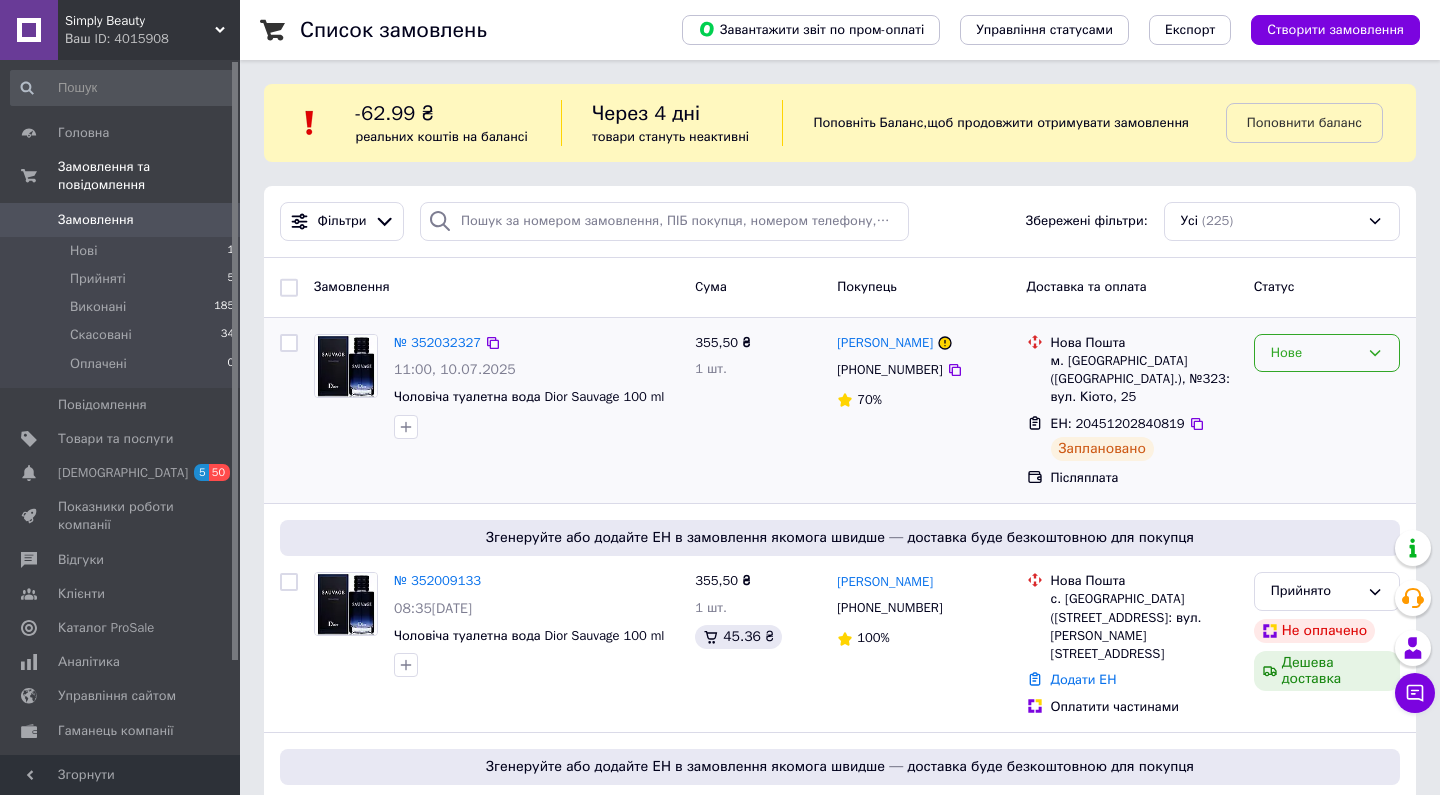 click on "Нове" at bounding box center [1315, 353] 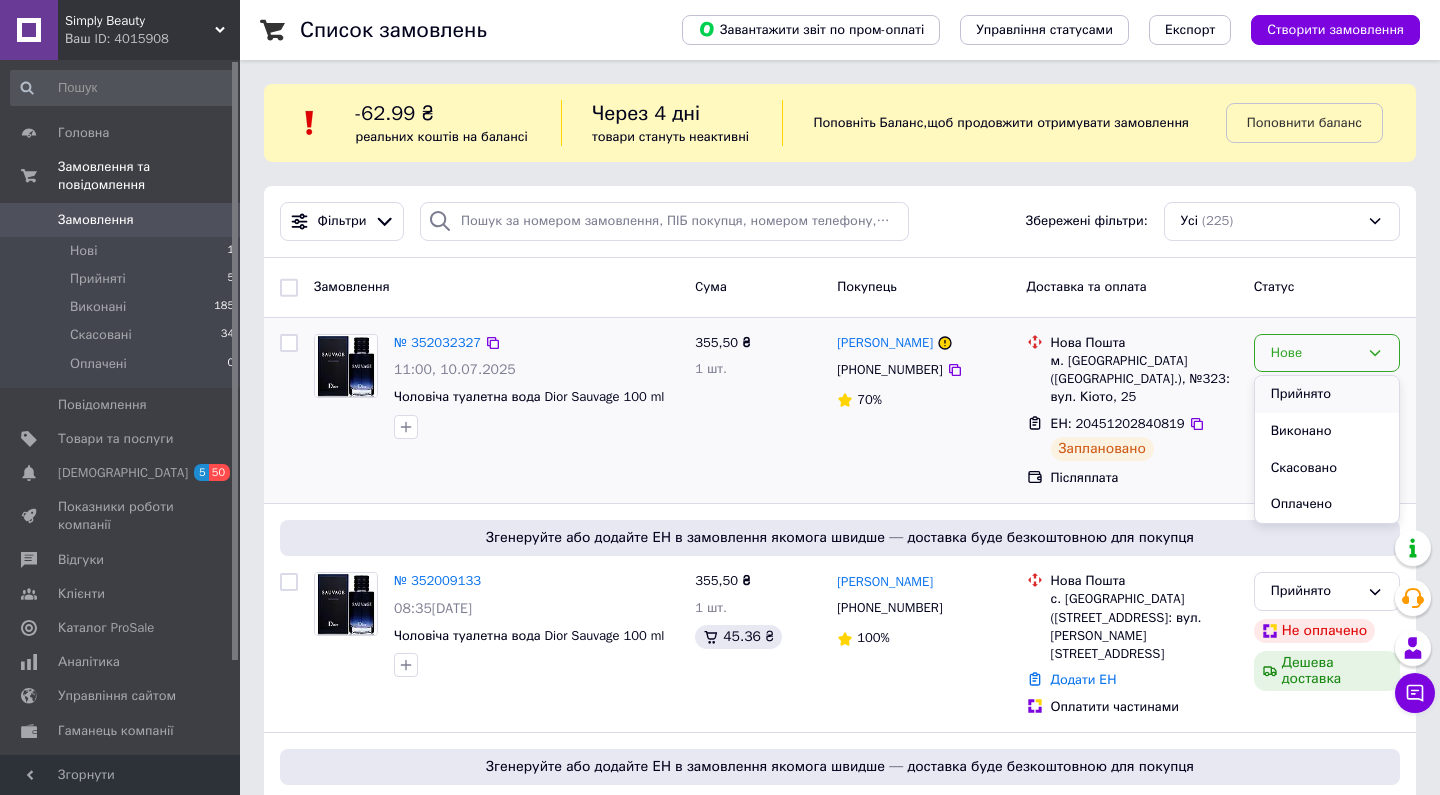 click on "Прийнято" at bounding box center (1327, 394) 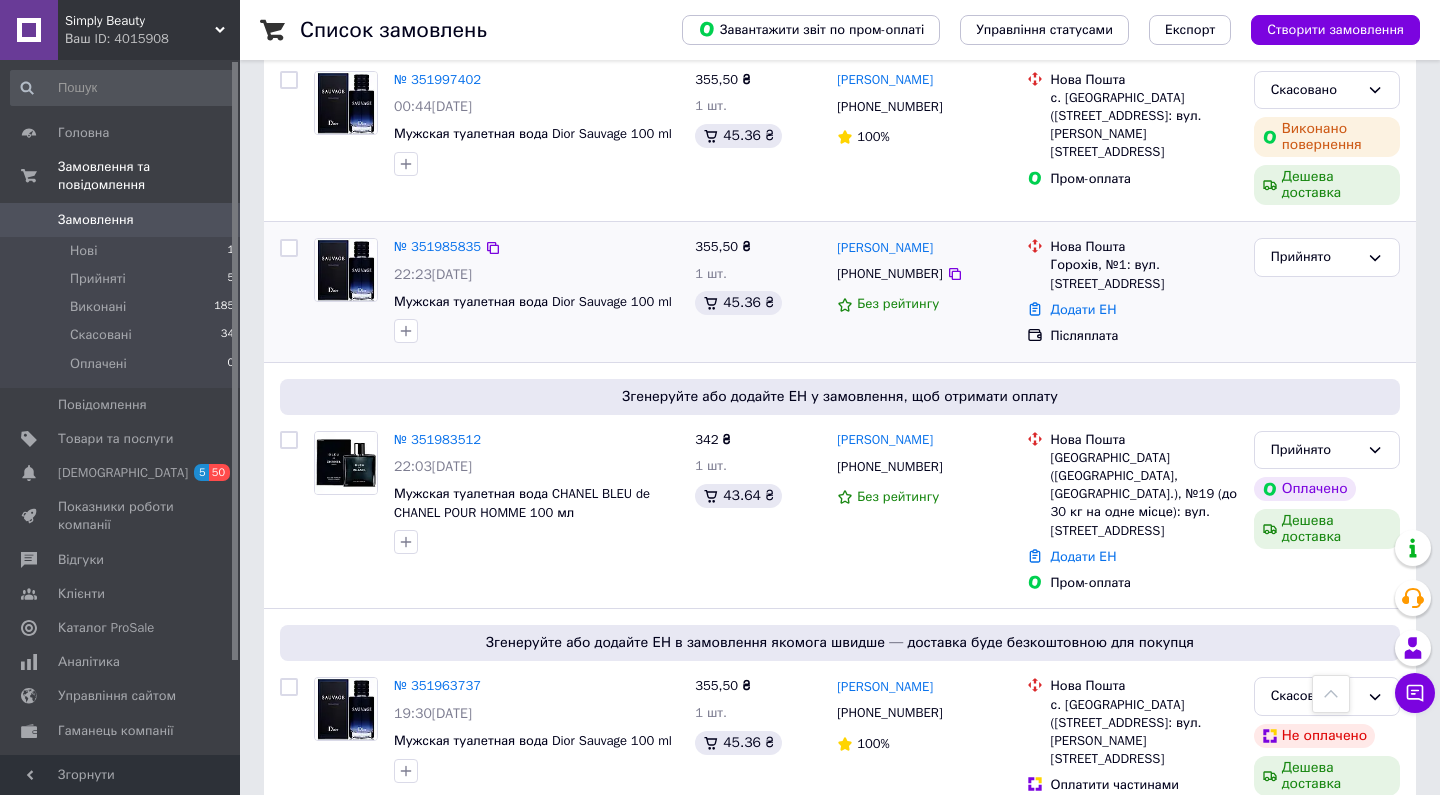 scroll, scrollTop: 978, scrollLeft: 0, axis: vertical 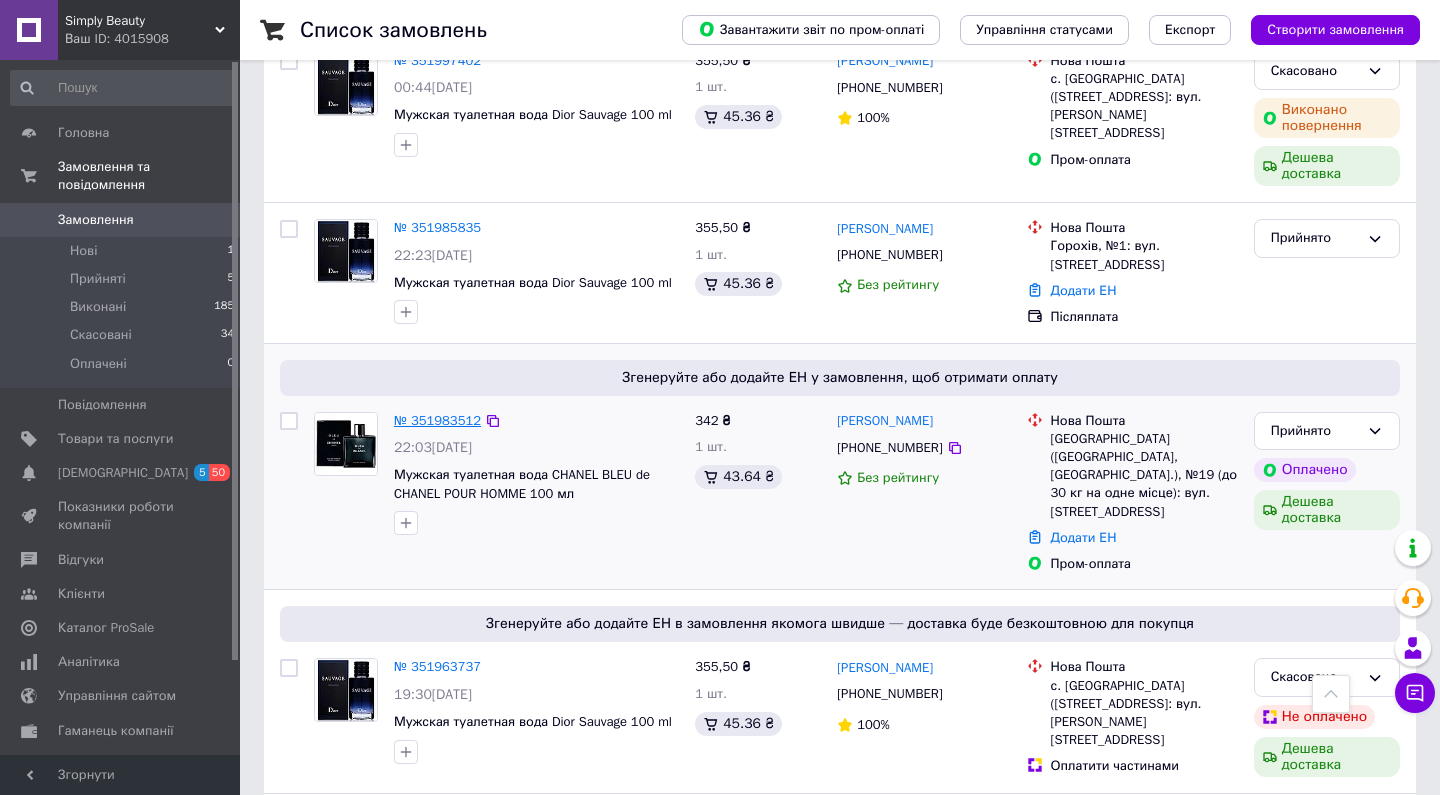 click on "№ 351983512" at bounding box center [437, 420] 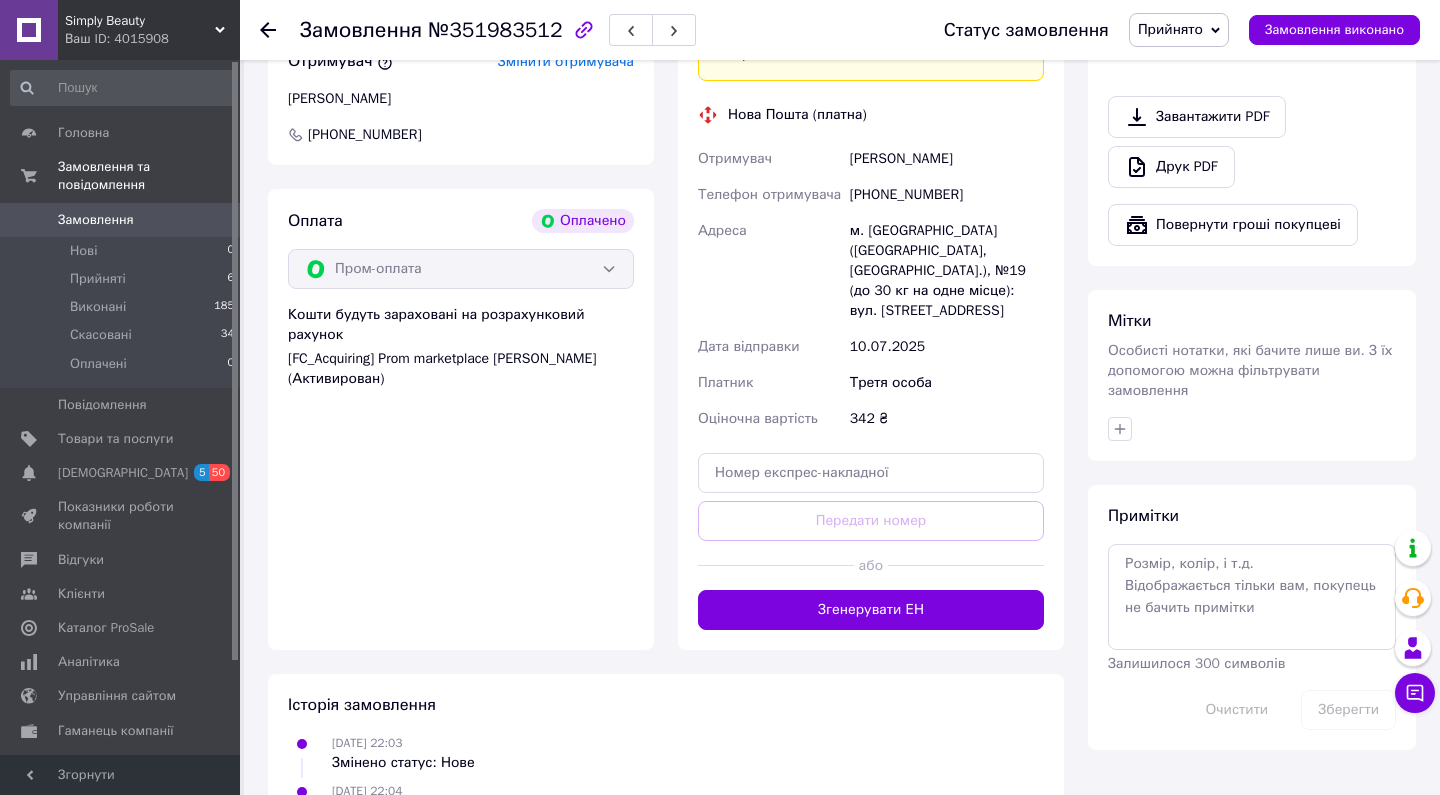 scroll, scrollTop: 1261, scrollLeft: 0, axis: vertical 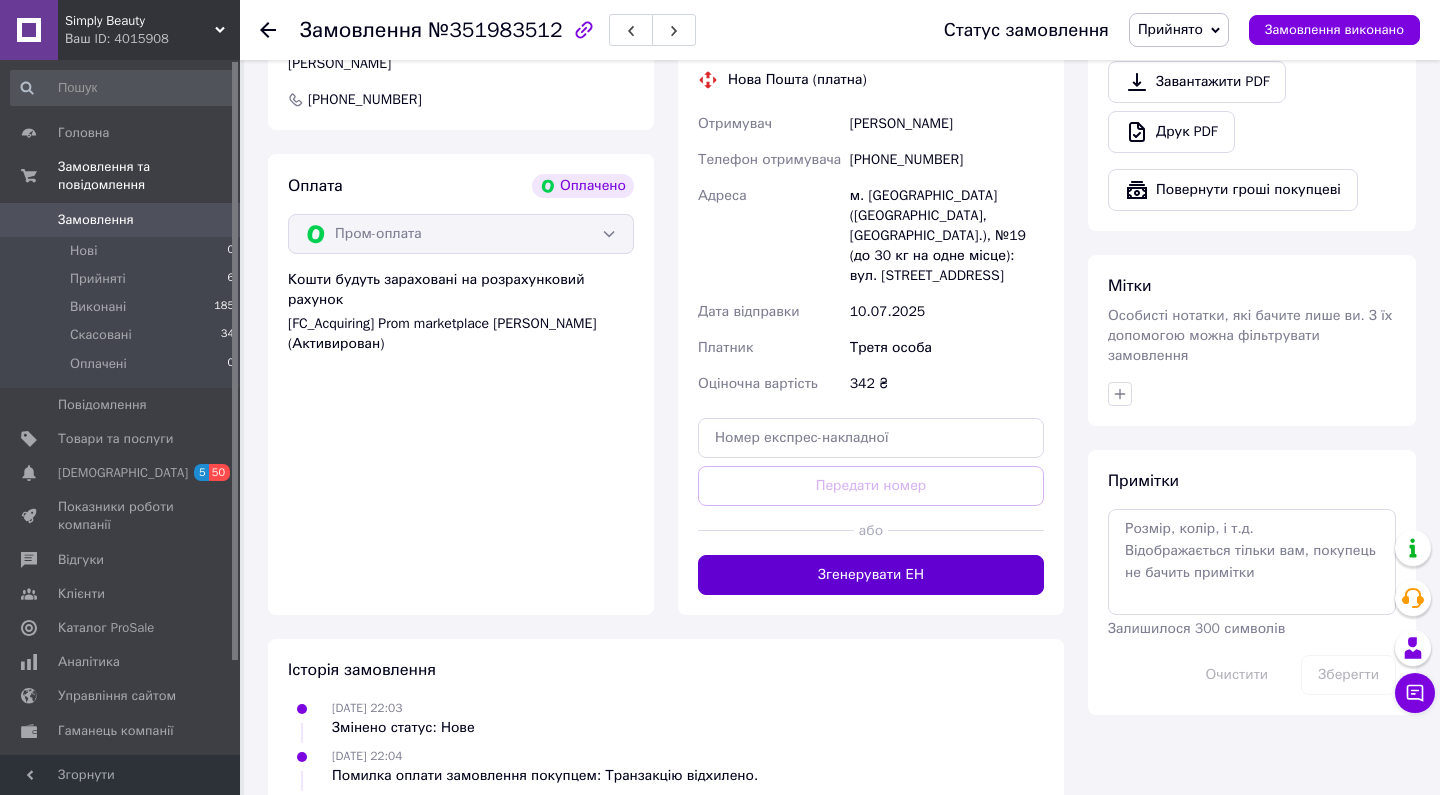 click on "Згенерувати ЕН" at bounding box center (871, 575) 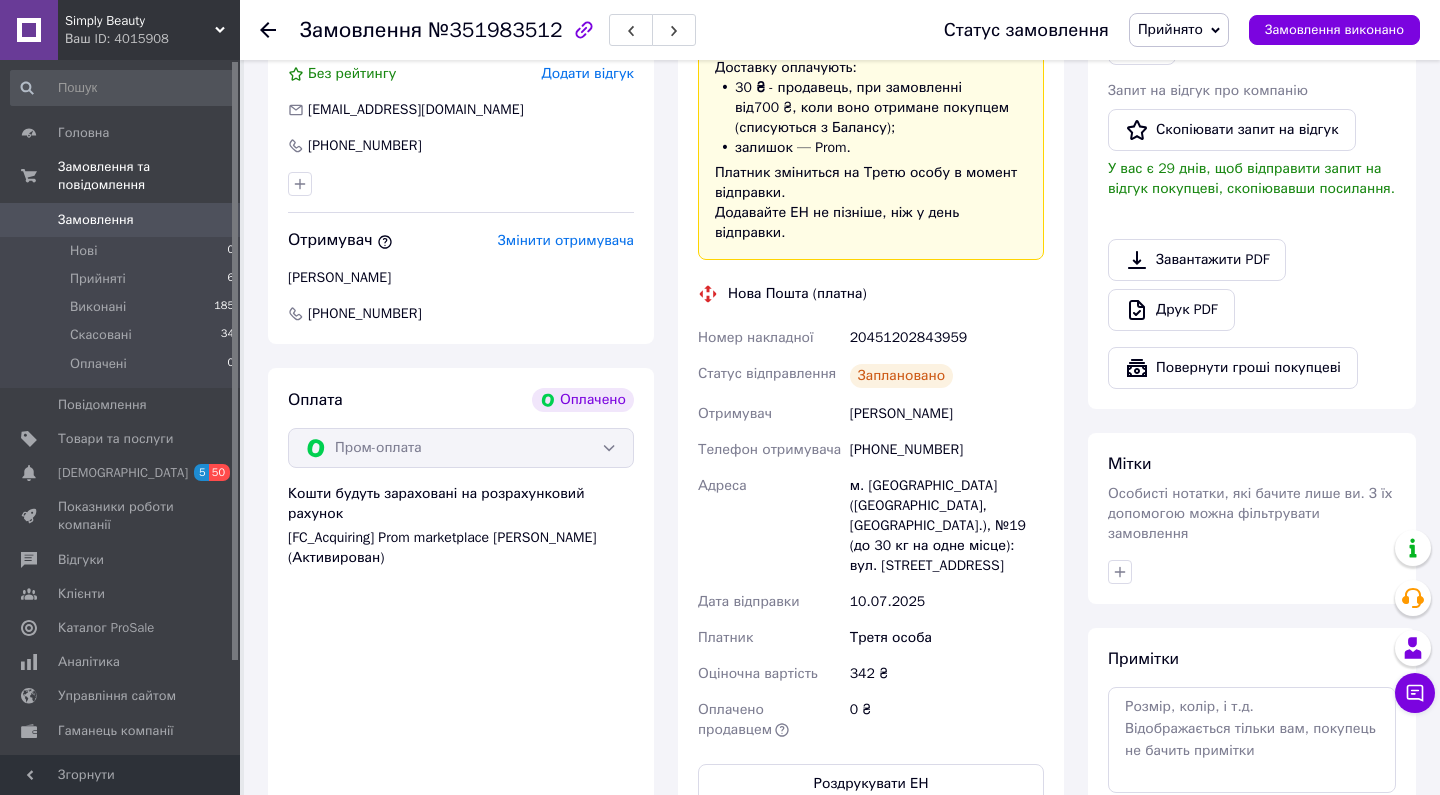 scroll, scrollTop: 933, scrollLeft: 0, axis: vertical 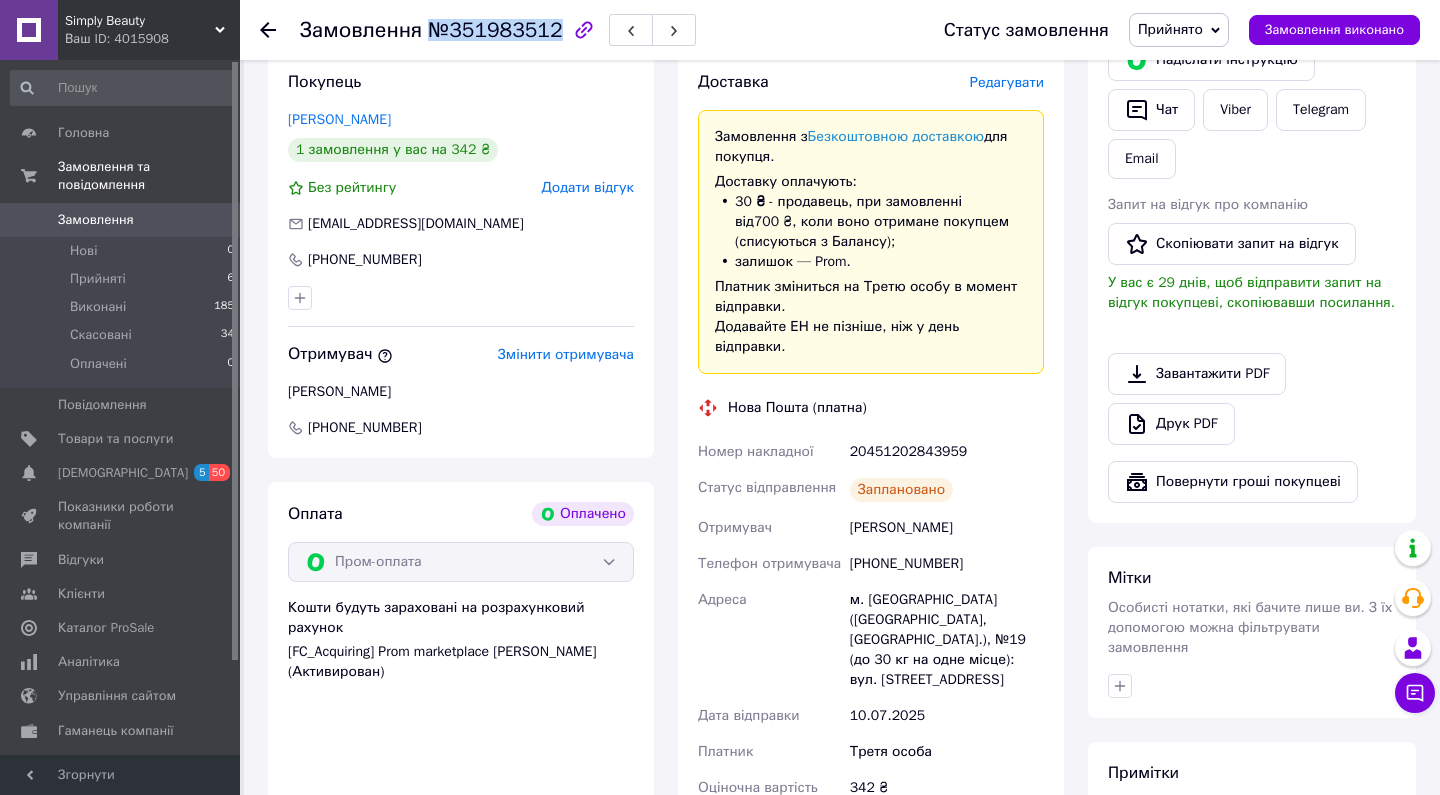 drag, startPoint x: 550, startPoint y: 33, endPoint x: 421, endPoint y: 28, distance: 129.09686 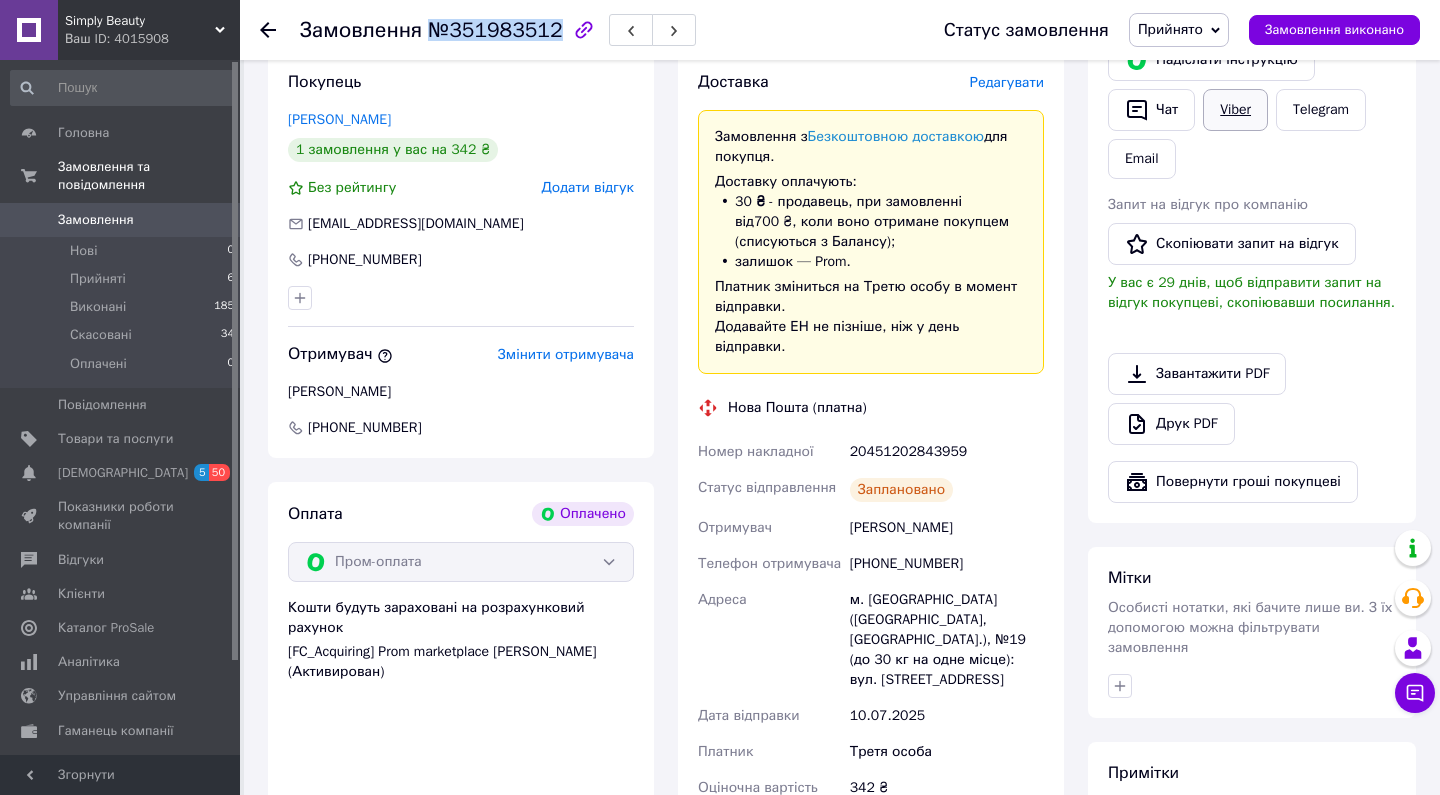 click on "Viber" at bounding box center (1235, 110) 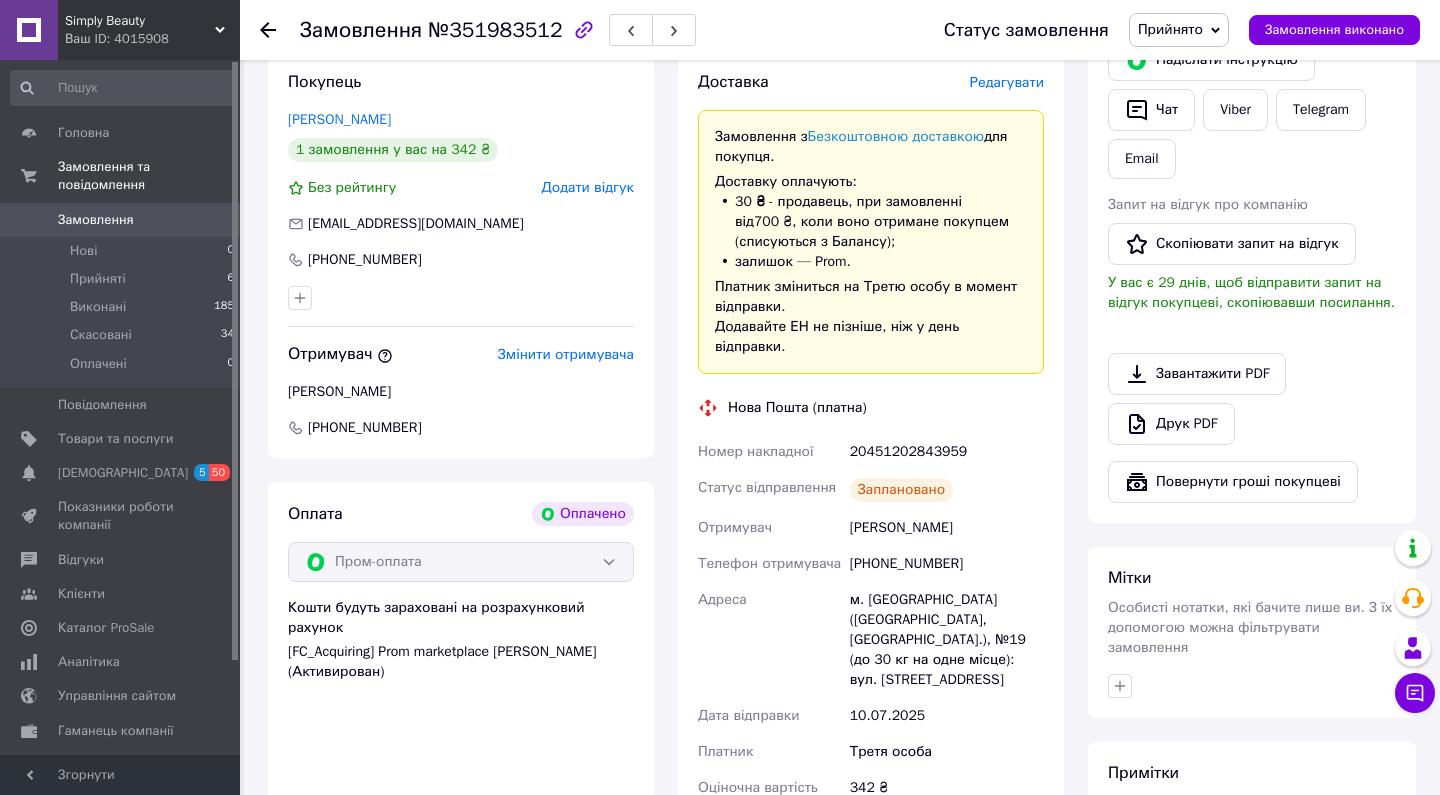 click 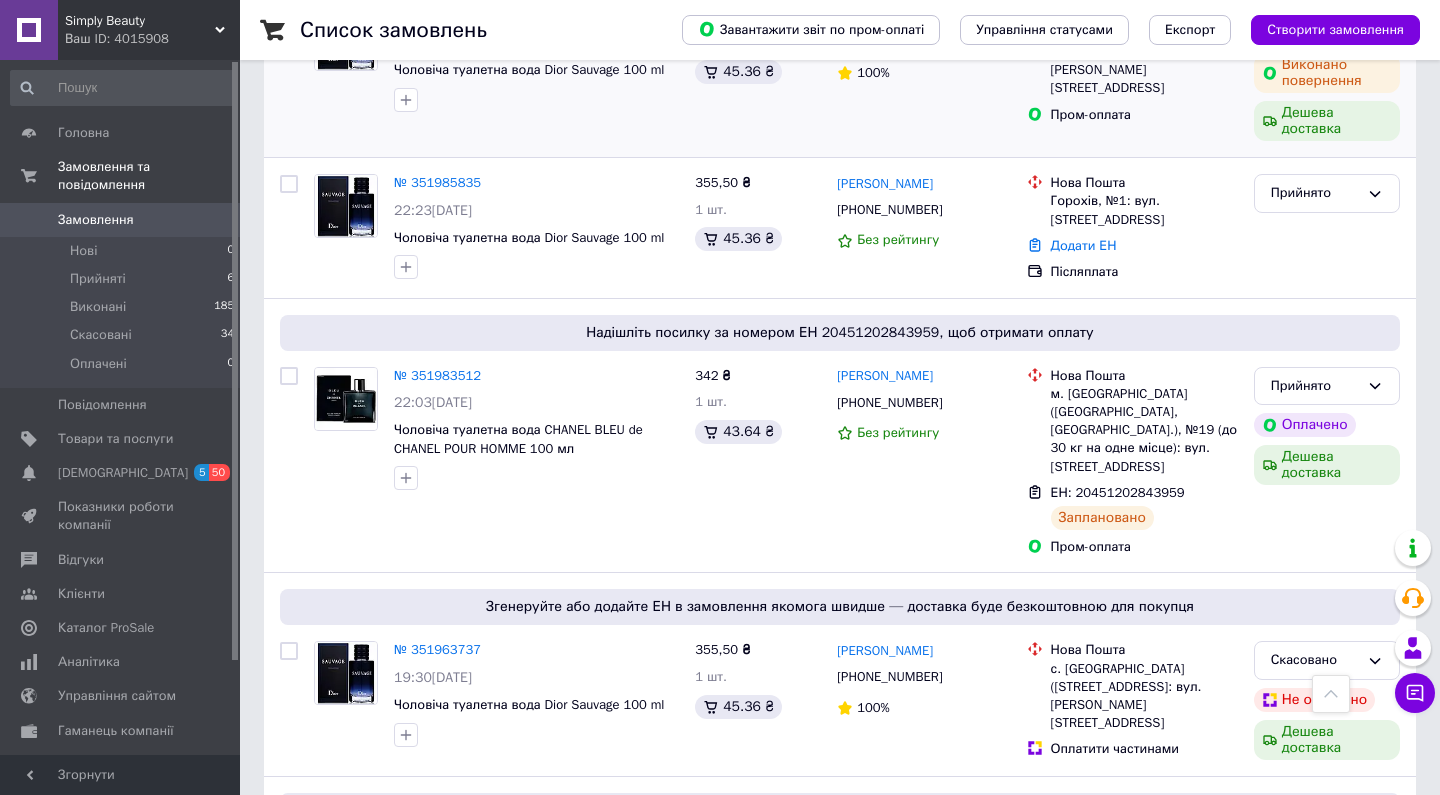 scroll, scrollTop: 1024, scrollLeft: 0, axis: vertical 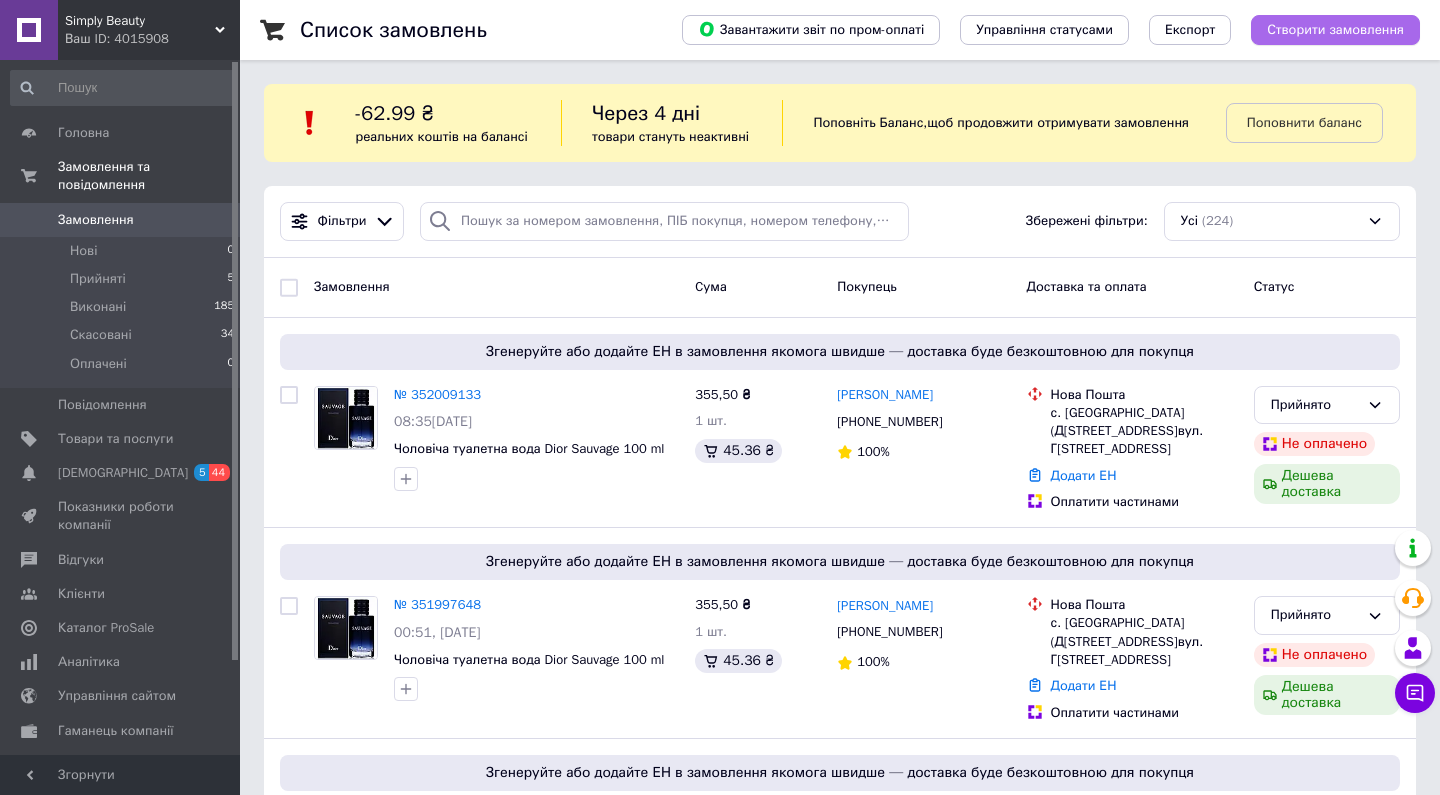 click on "Створити замовлення" at bounding box center (1335, 30) 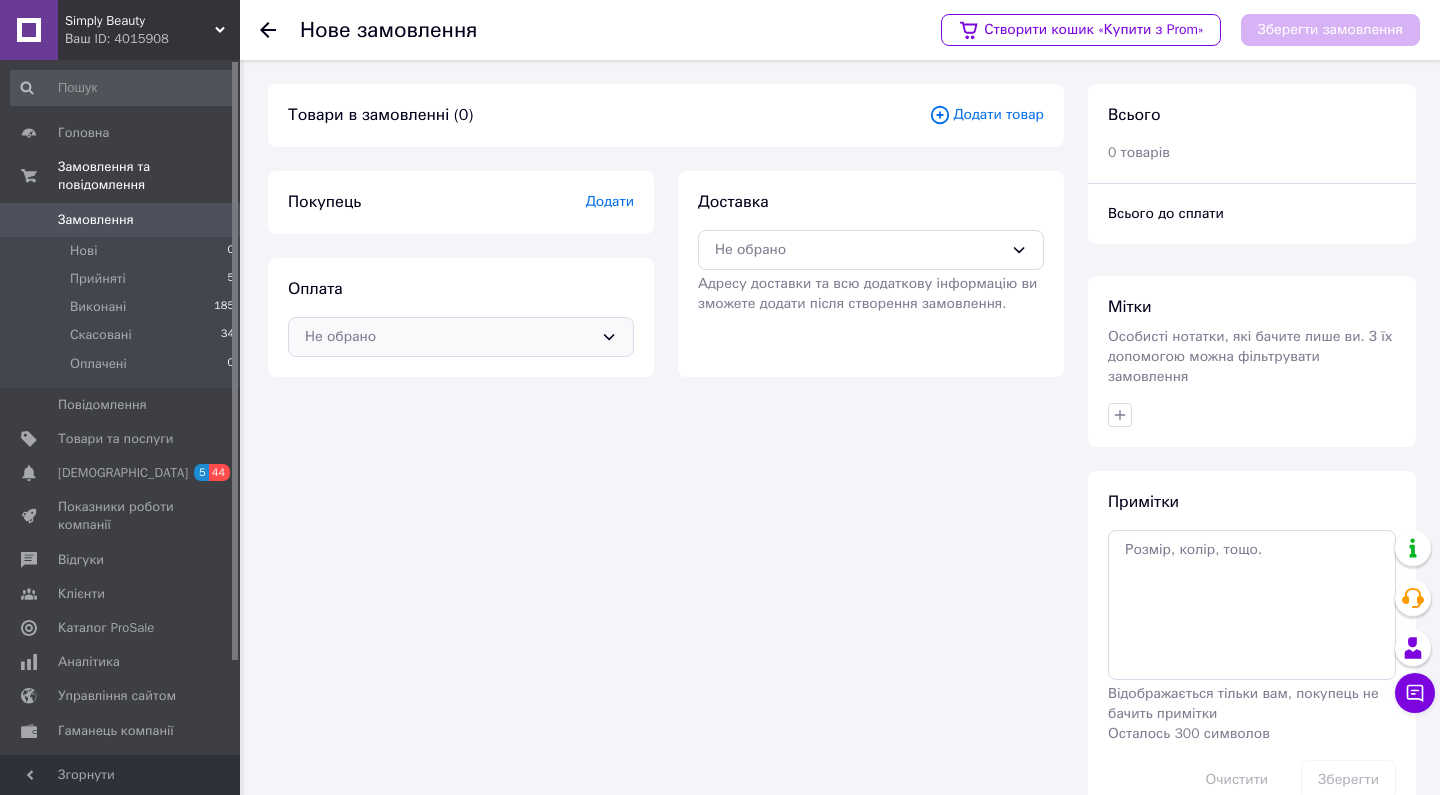 click 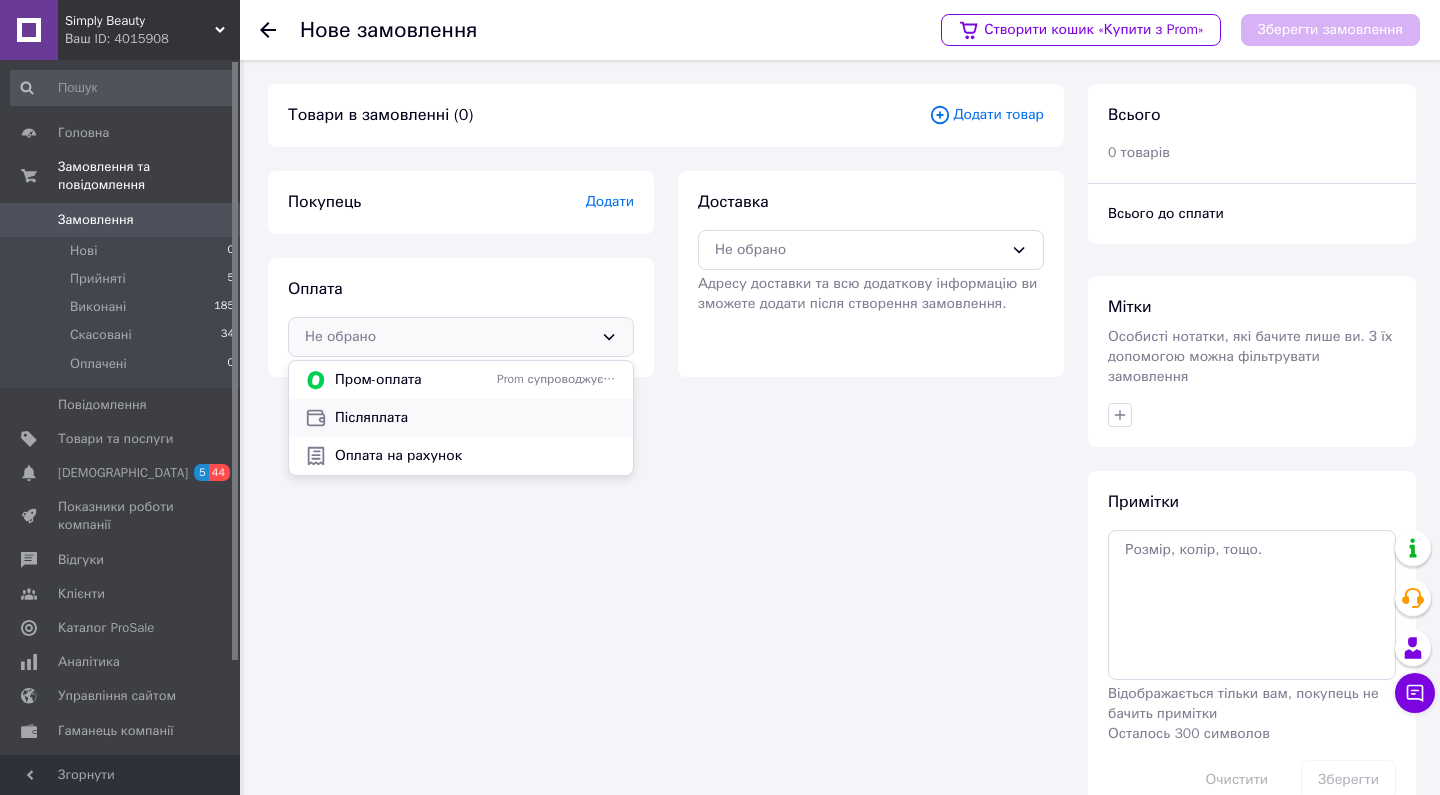 click on "Післяплата" at bounding box center (476, 418) 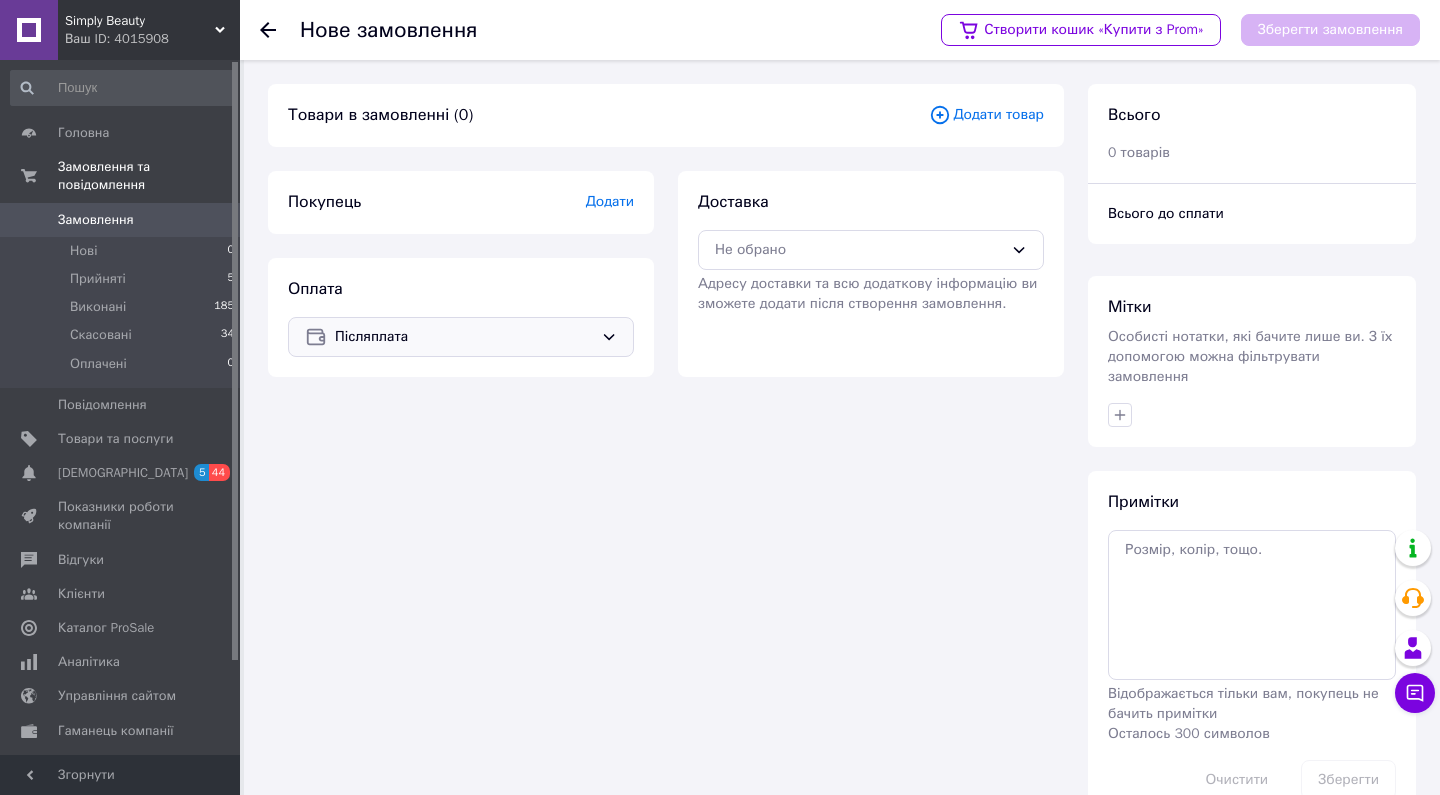 click on "Додати" at bounding box center (610, 201) 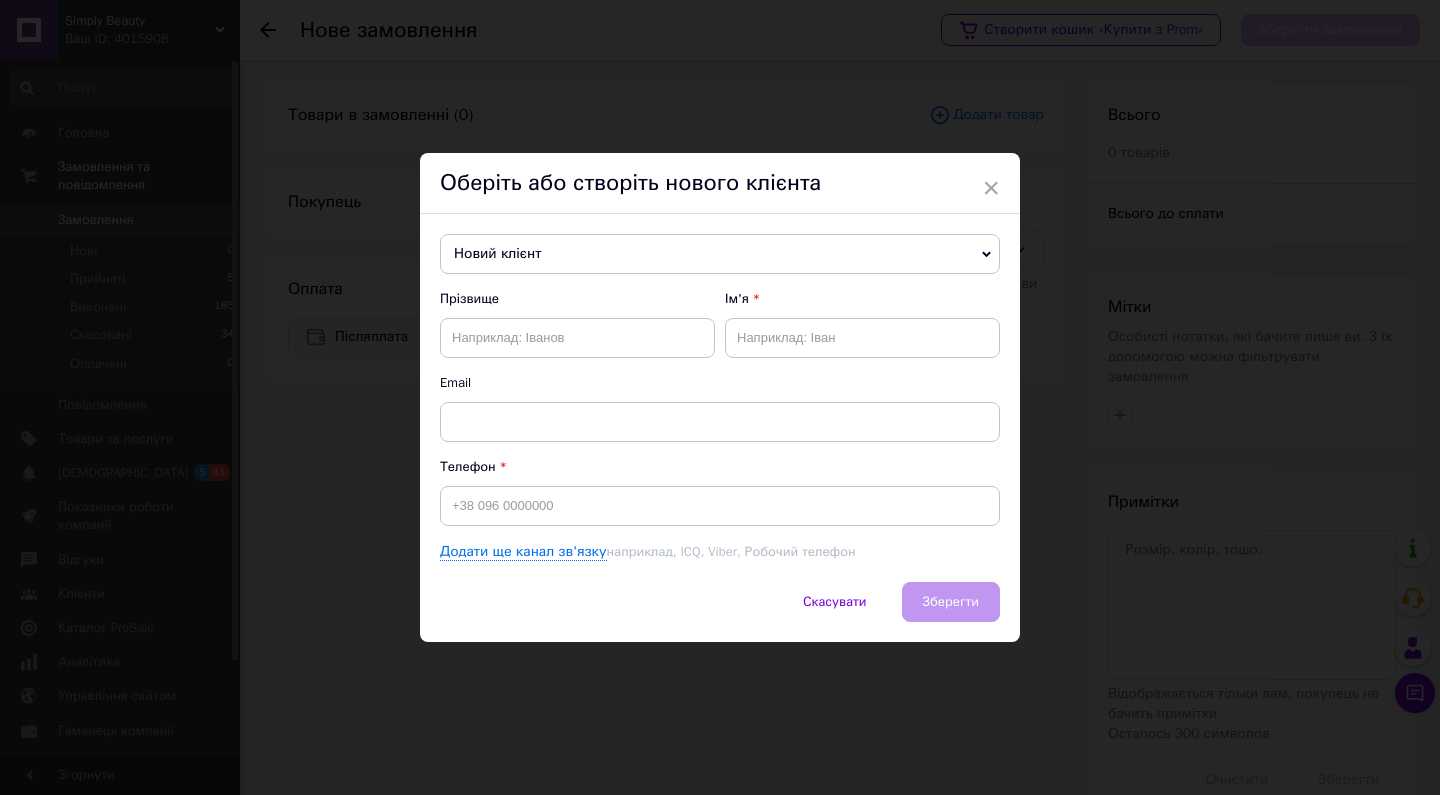 click on "Новий клієнт" at bounding box center [720, 254] 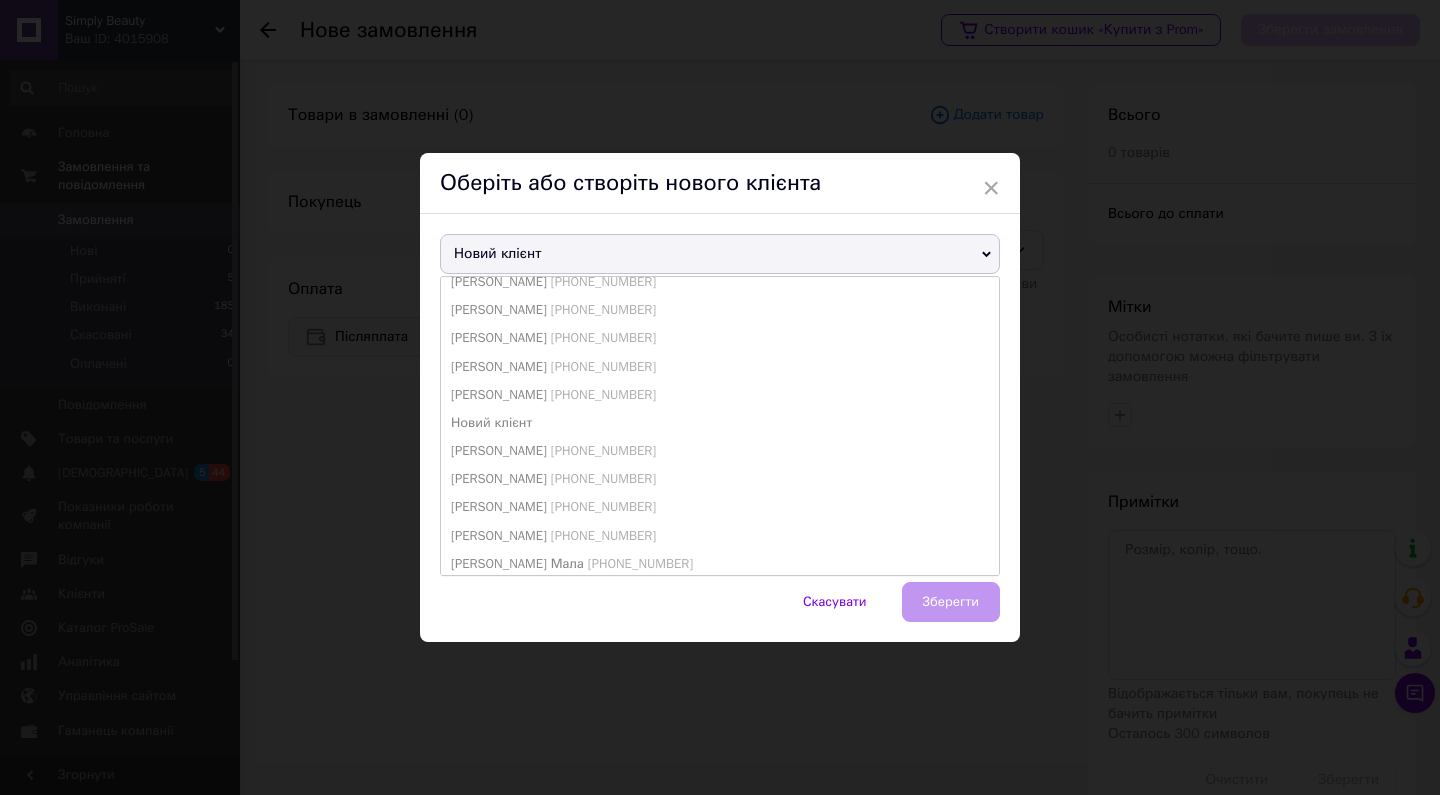 scroll, scrollTop: 234, scrollLeft: 0, axis: vertical 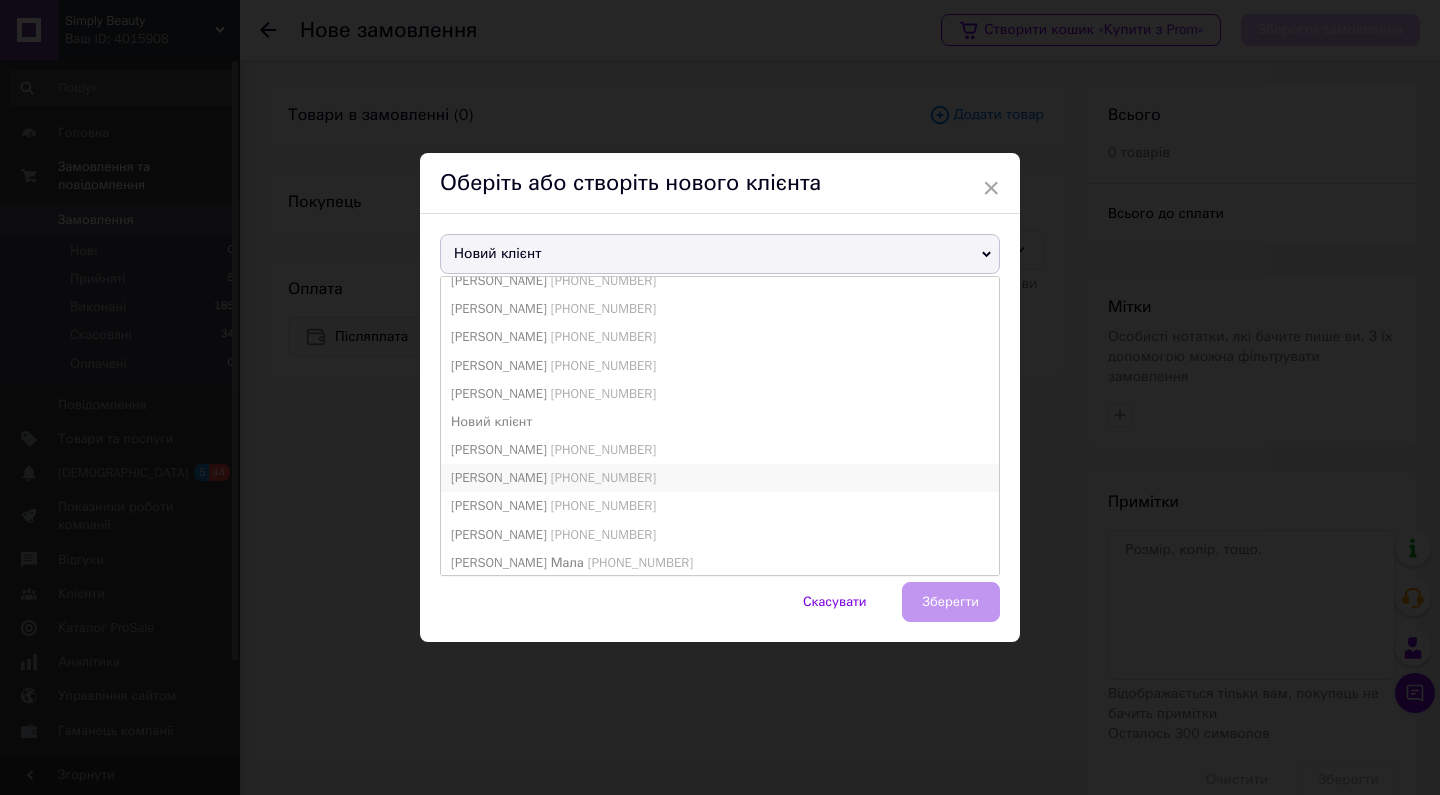 click on "[PERSON_NAME]" at bounding box center (499, 477) 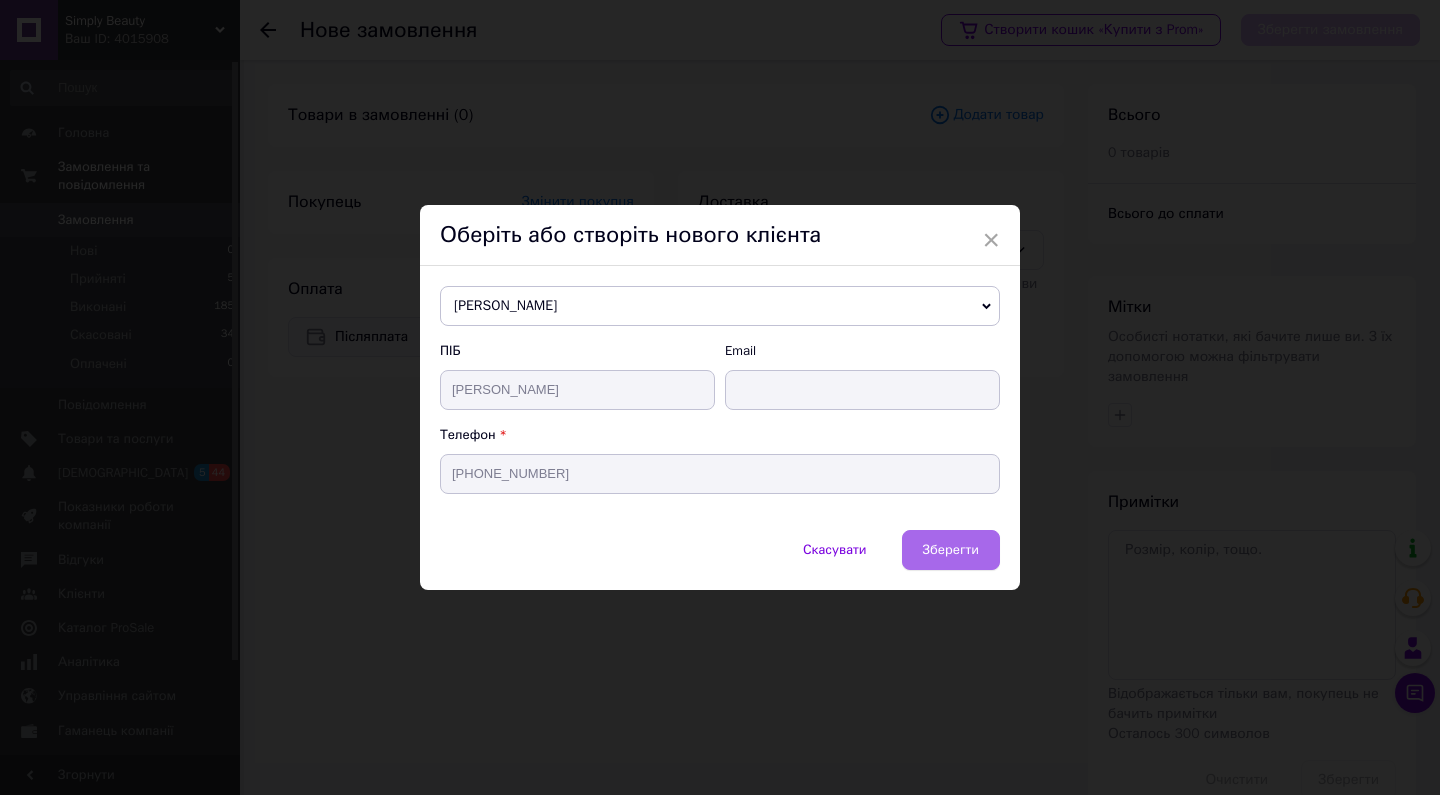 click on "Зберегти" at bounding box center [951, 549] 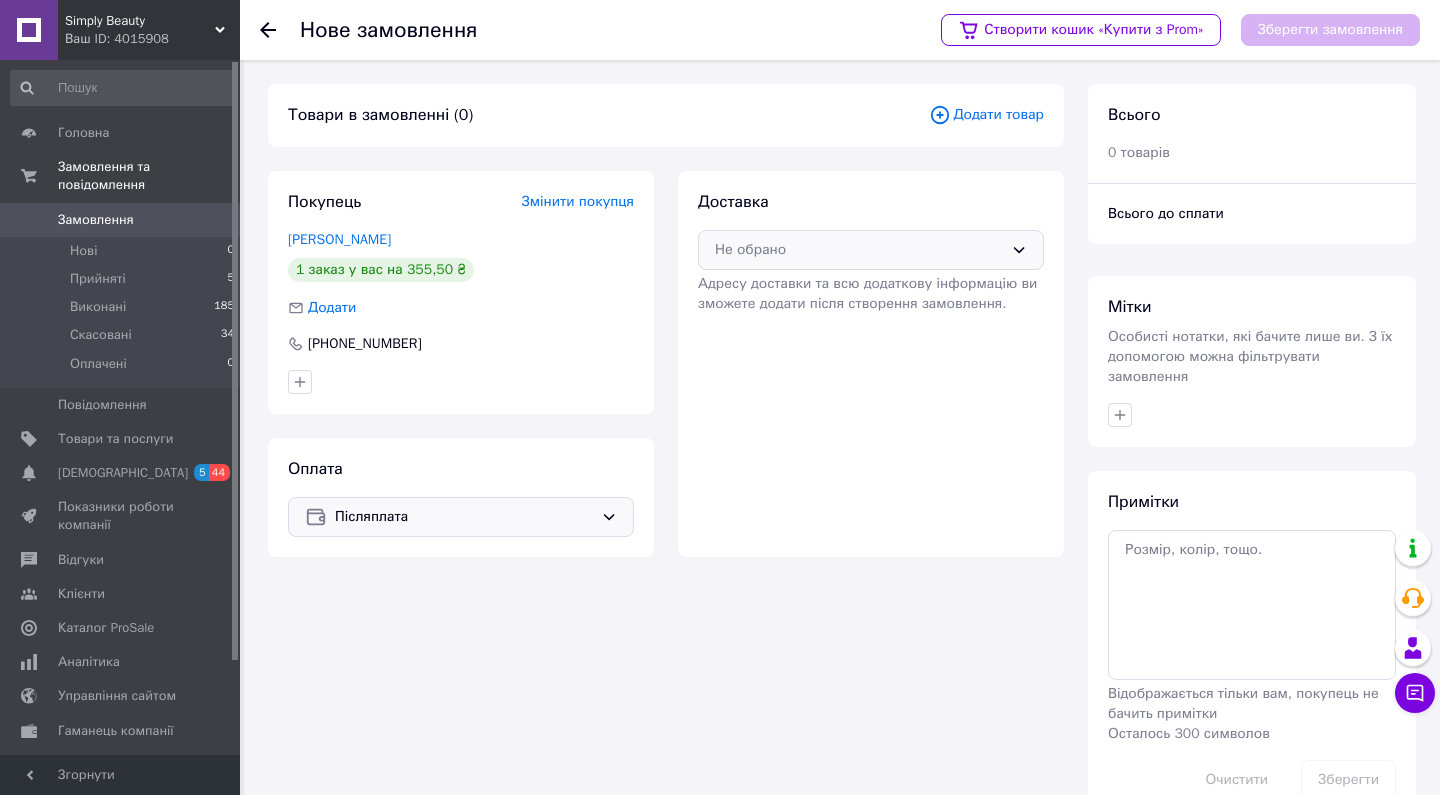click on "Не обрано" at bounding box center (859, 250) 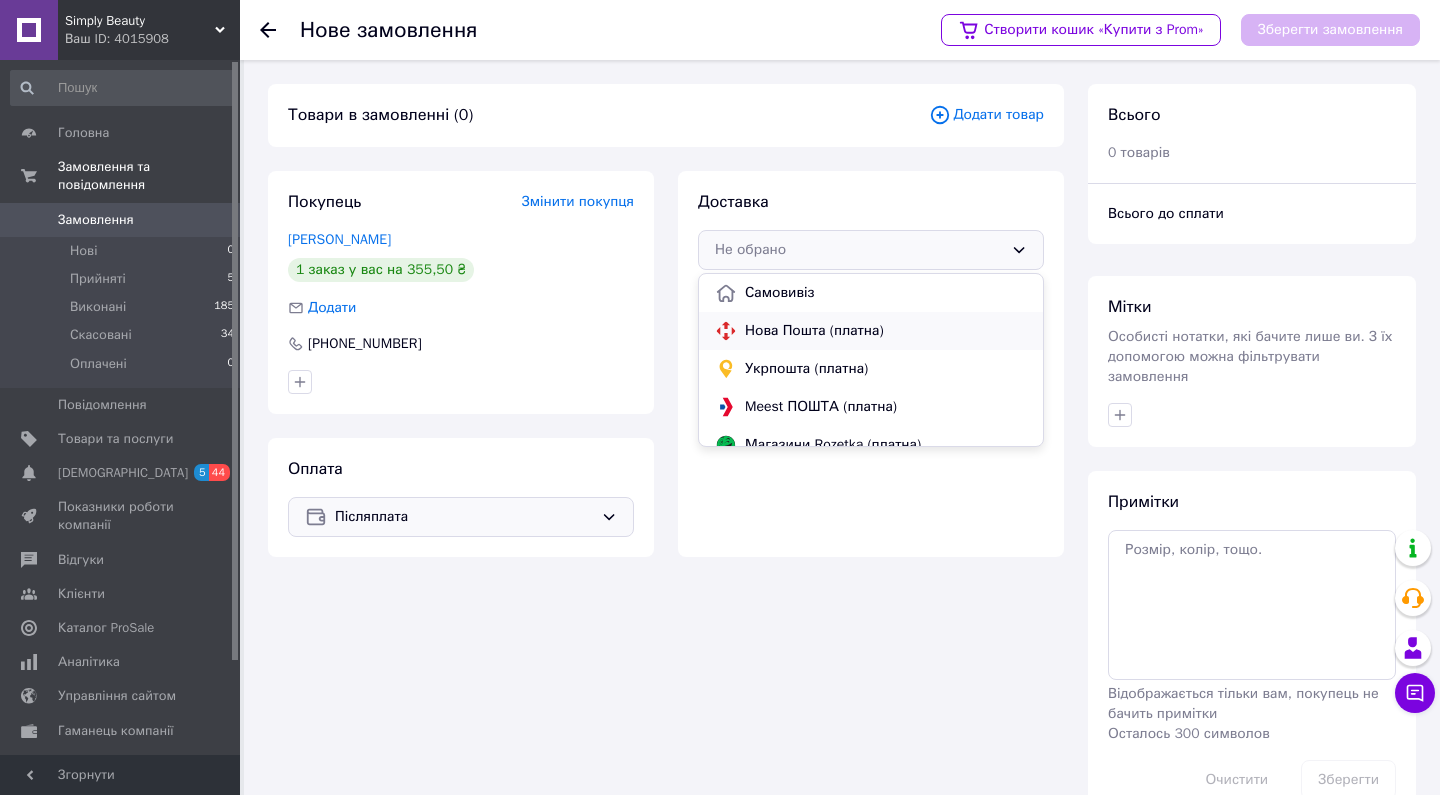 click on "Нова Пошта (платна)" at bounding box center [871, 331] 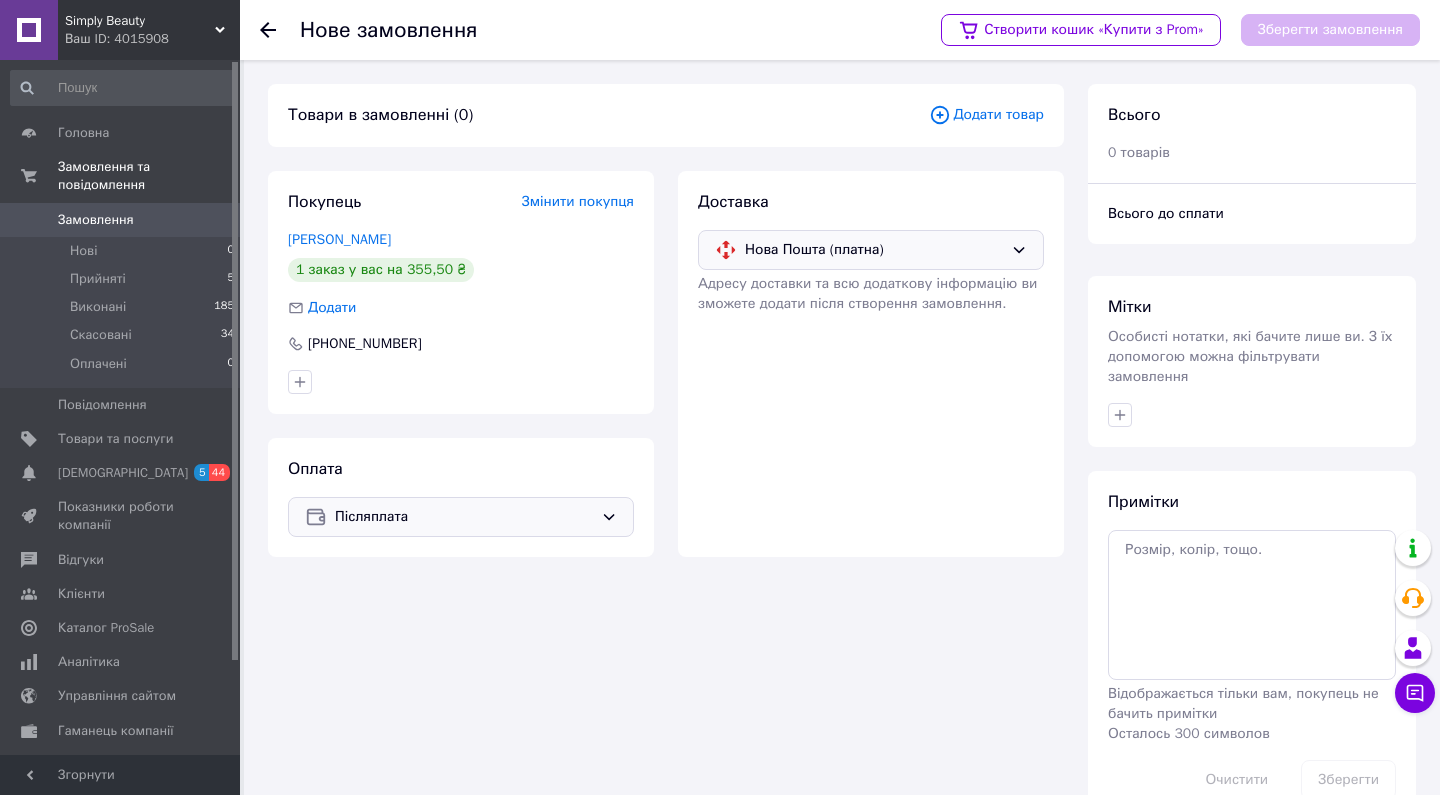 scroll, scrollTop: 5, scrollLeft: 0, axis: vertical 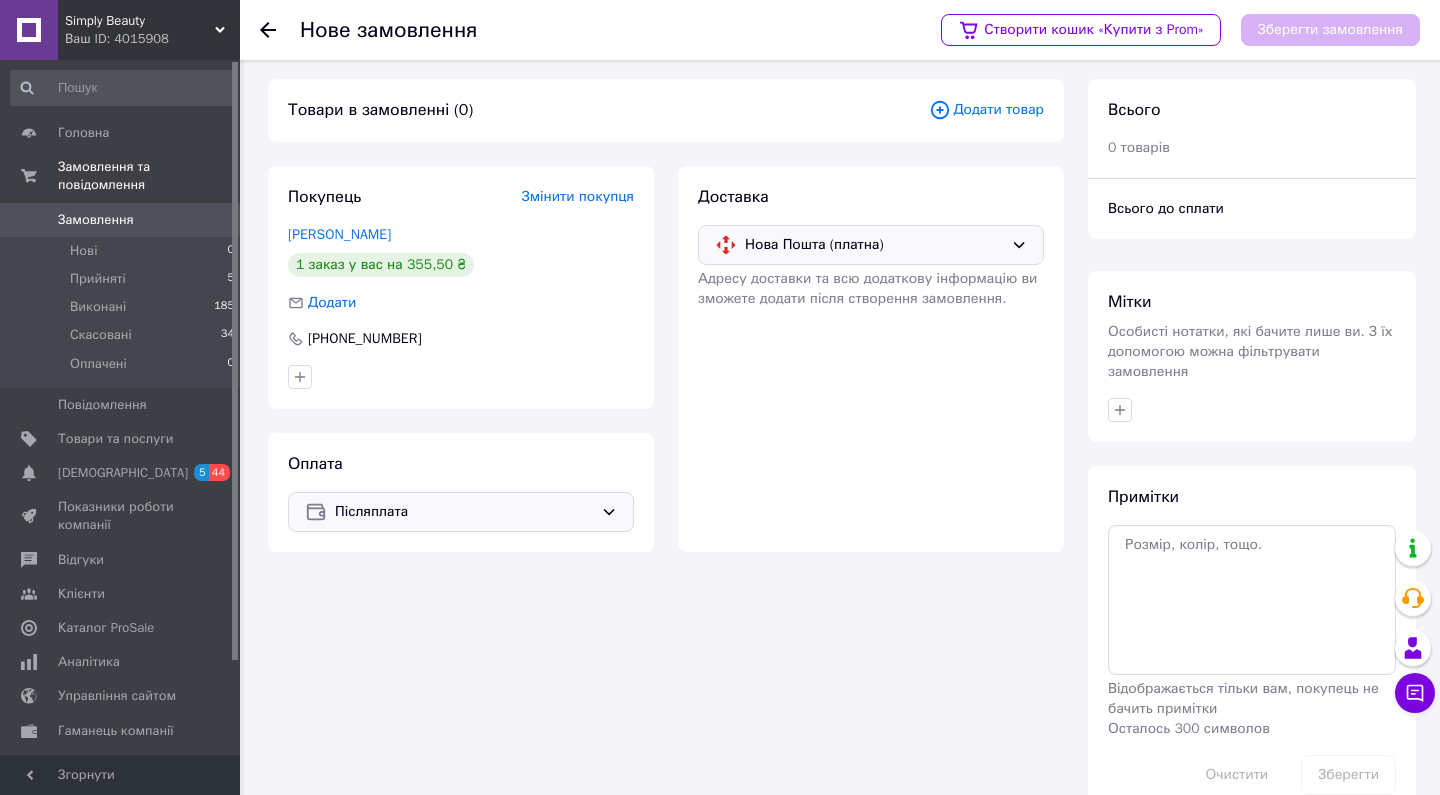 click on "Додати товар" at bounding box center [986, 110] 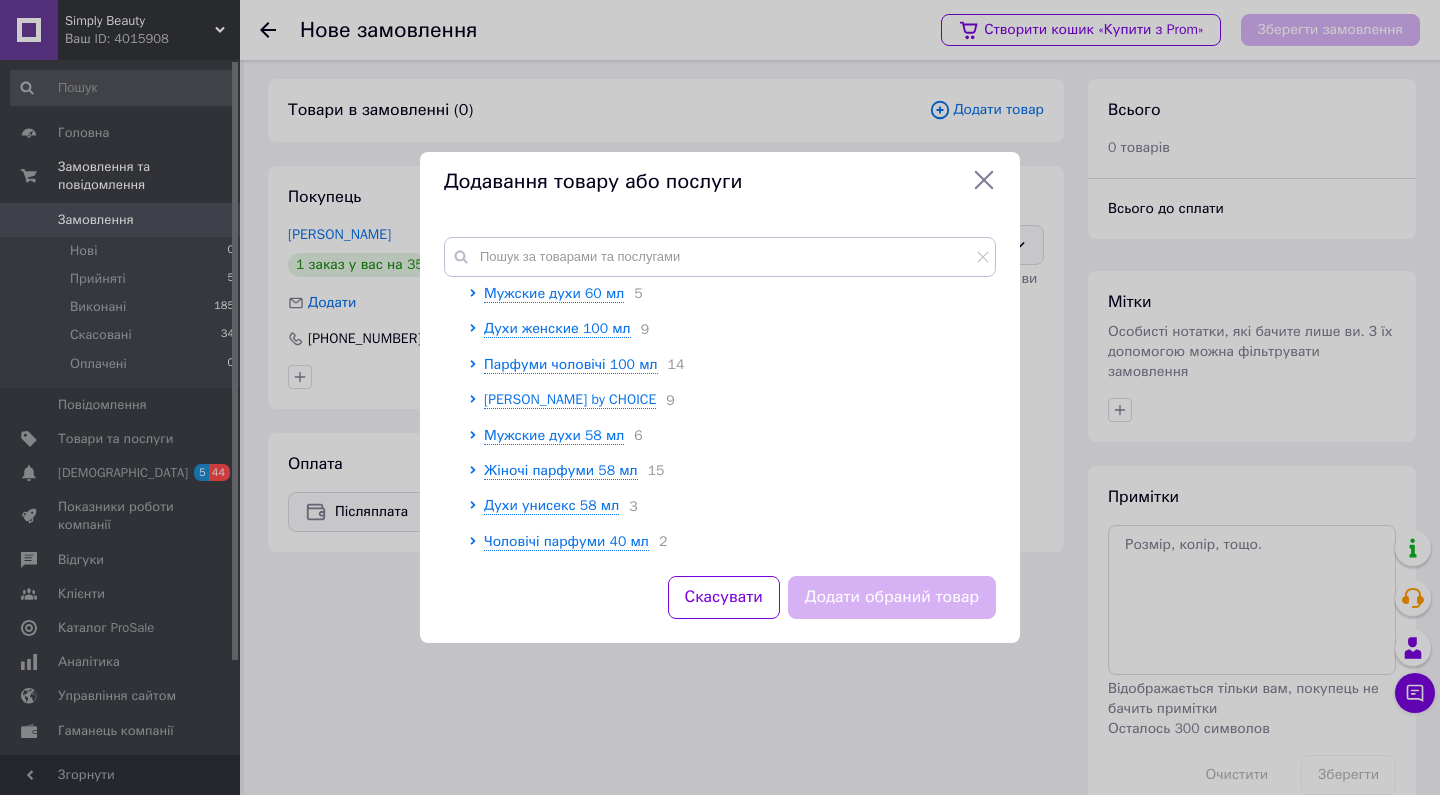 scroll, scrollTop: 384, scrollLeft: 0, axis: vertical 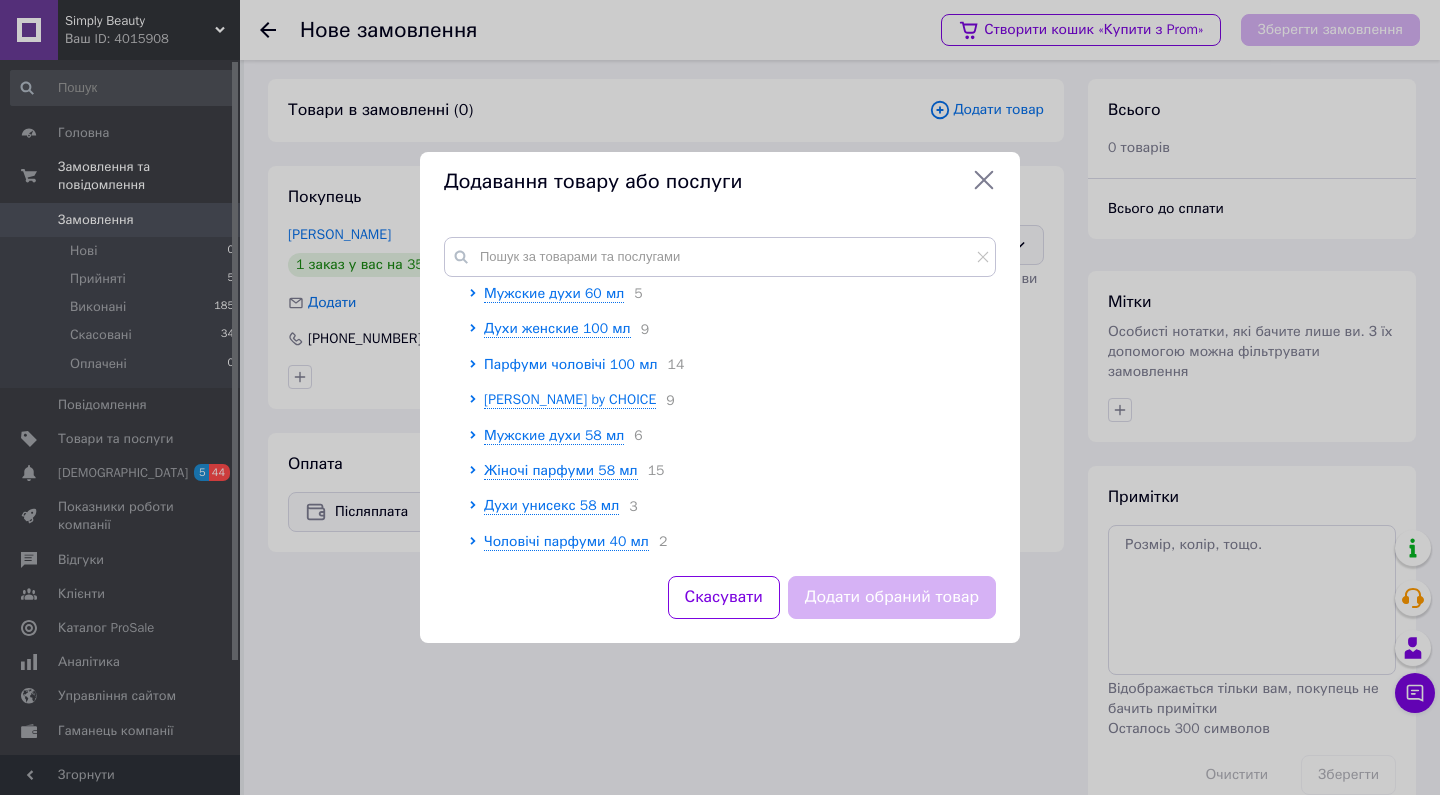 click on "Парфуми чоловічі 100 мл" at bounding box center (571, 364) 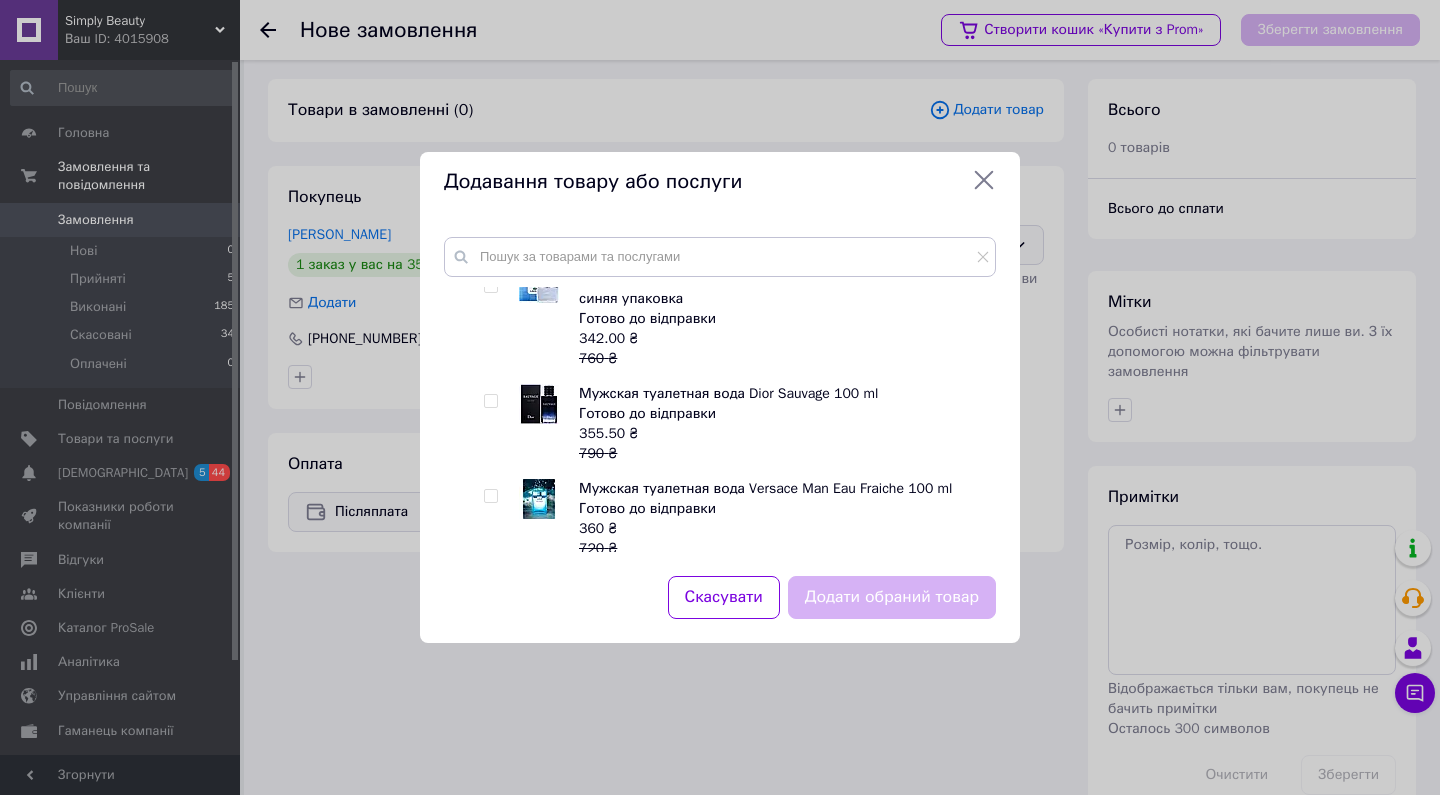 scroll, scrollTop: 1015, scrollLeft: 0, axis: vertical 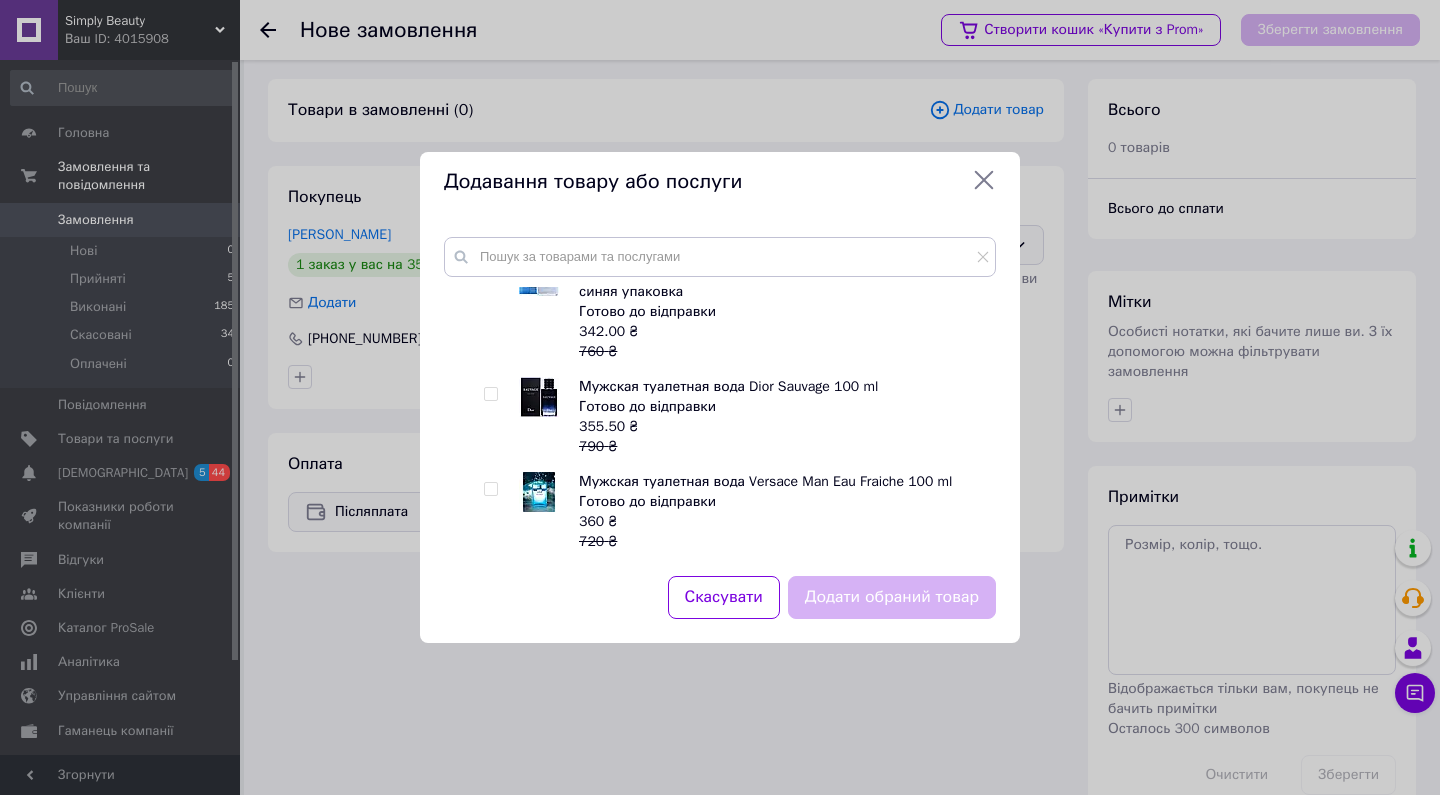 click at bounding box center (490, 394) 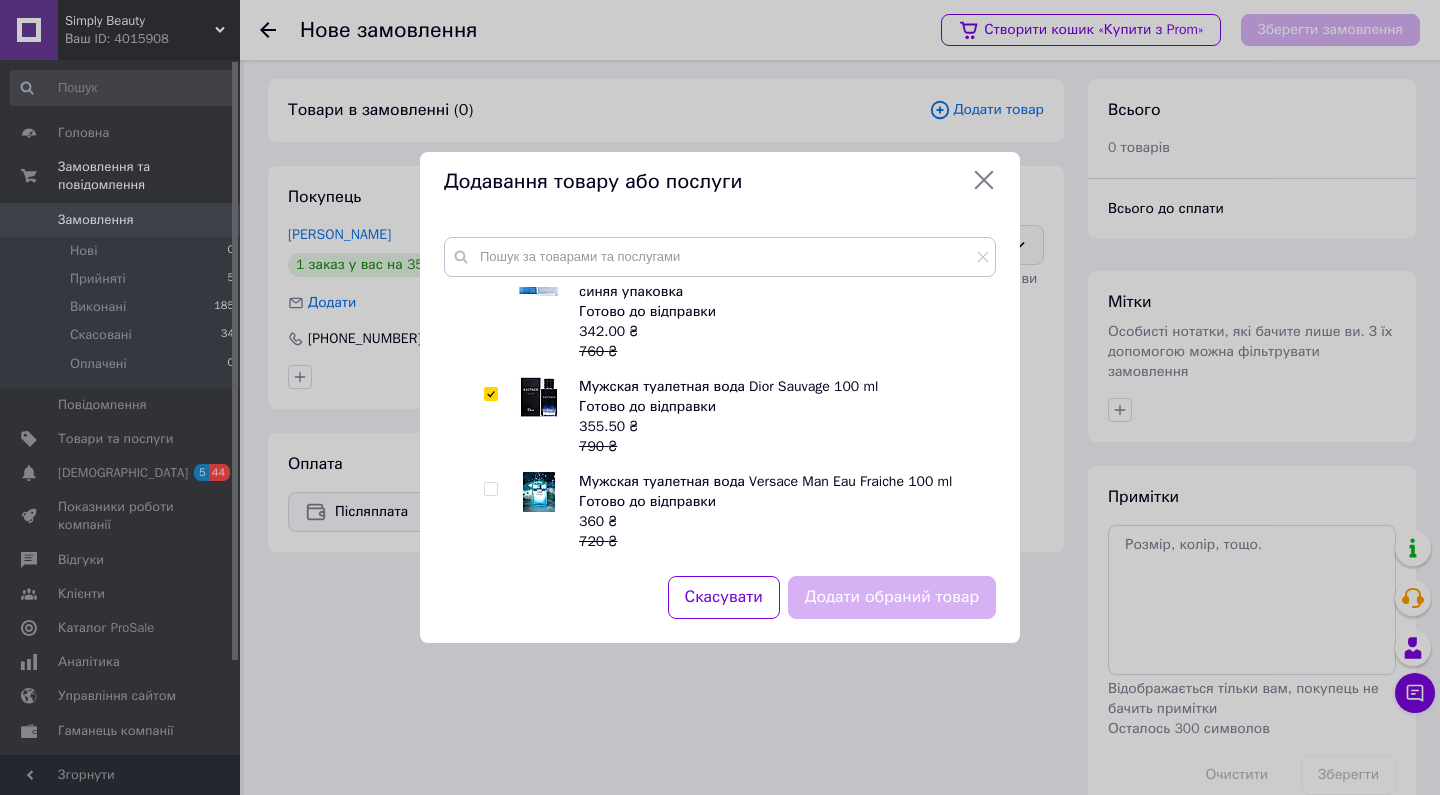 checkbox on "true" 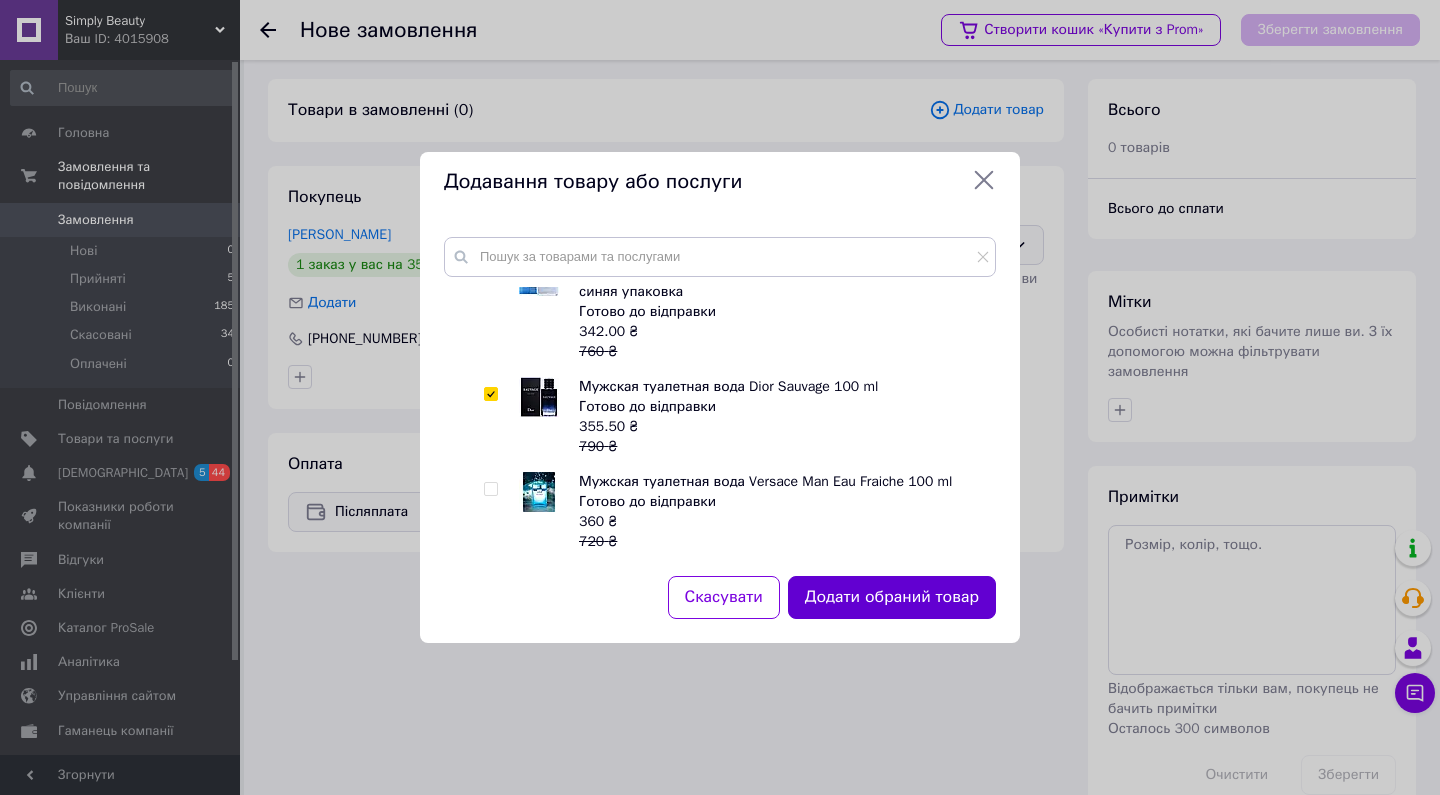 click on "Додати обраний товар" at bounding box center (892, 597) 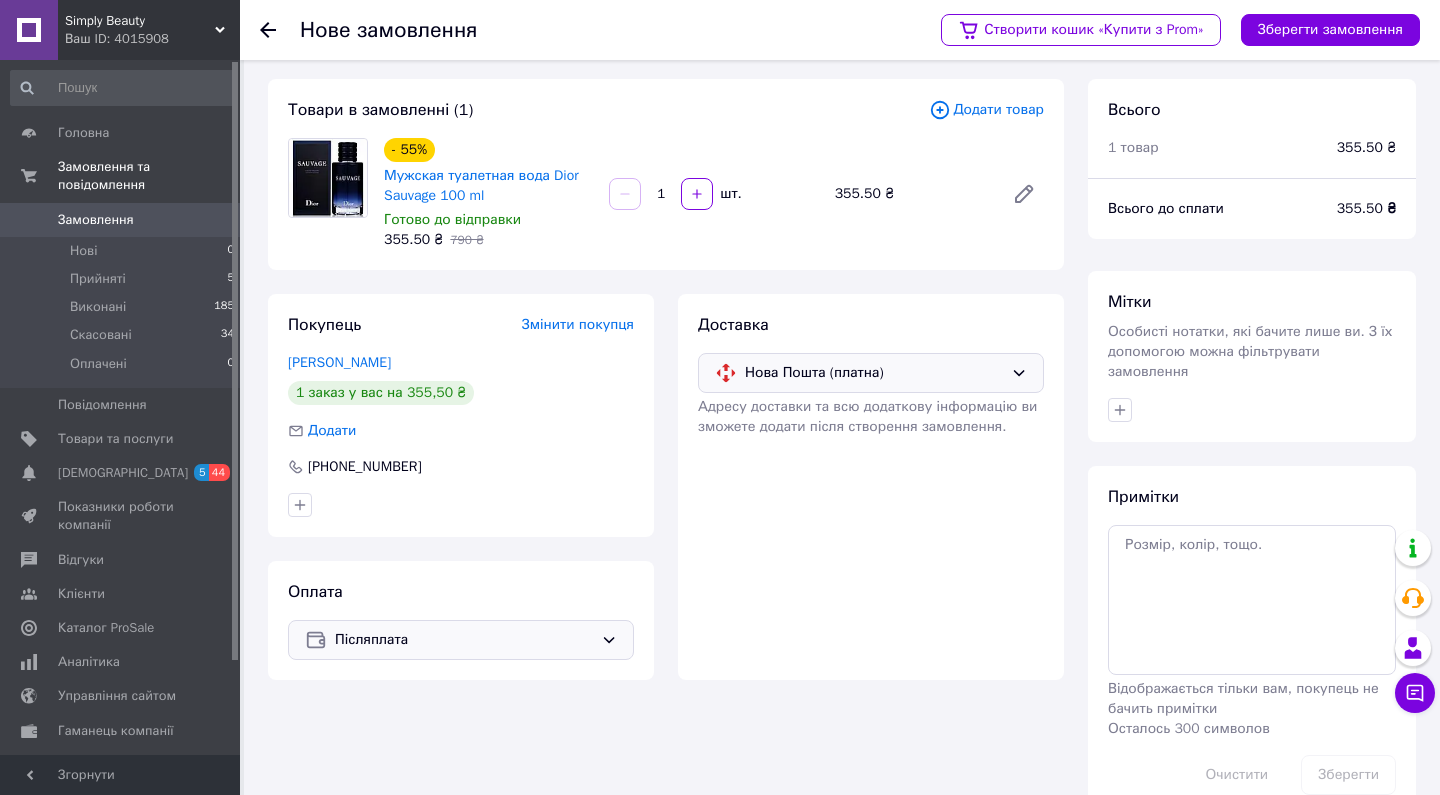click on "Нова Пошта (платна)" at bounding box center [874, 373] 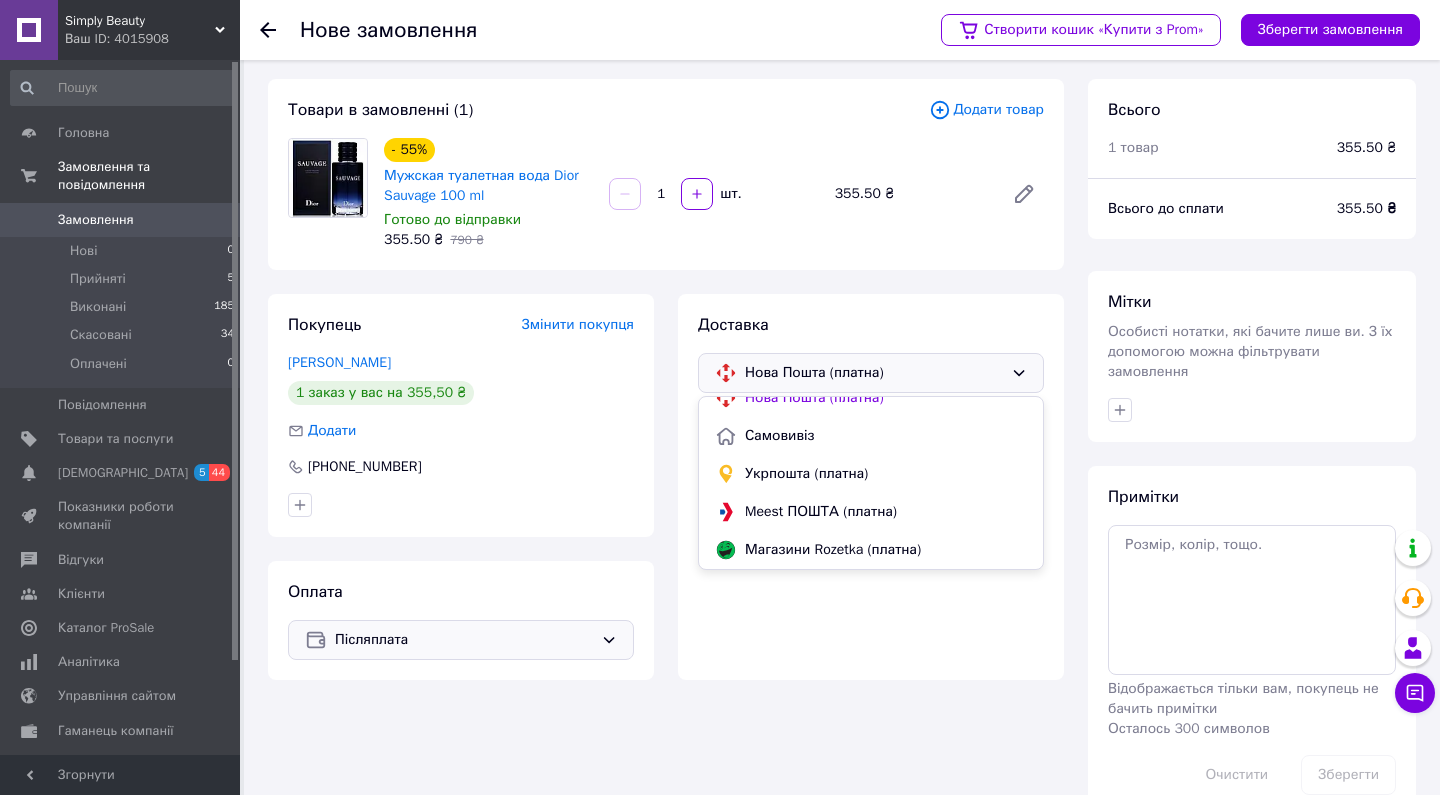 scroll, scrollTop: 18, scrollLeft: 0, axis: vertical 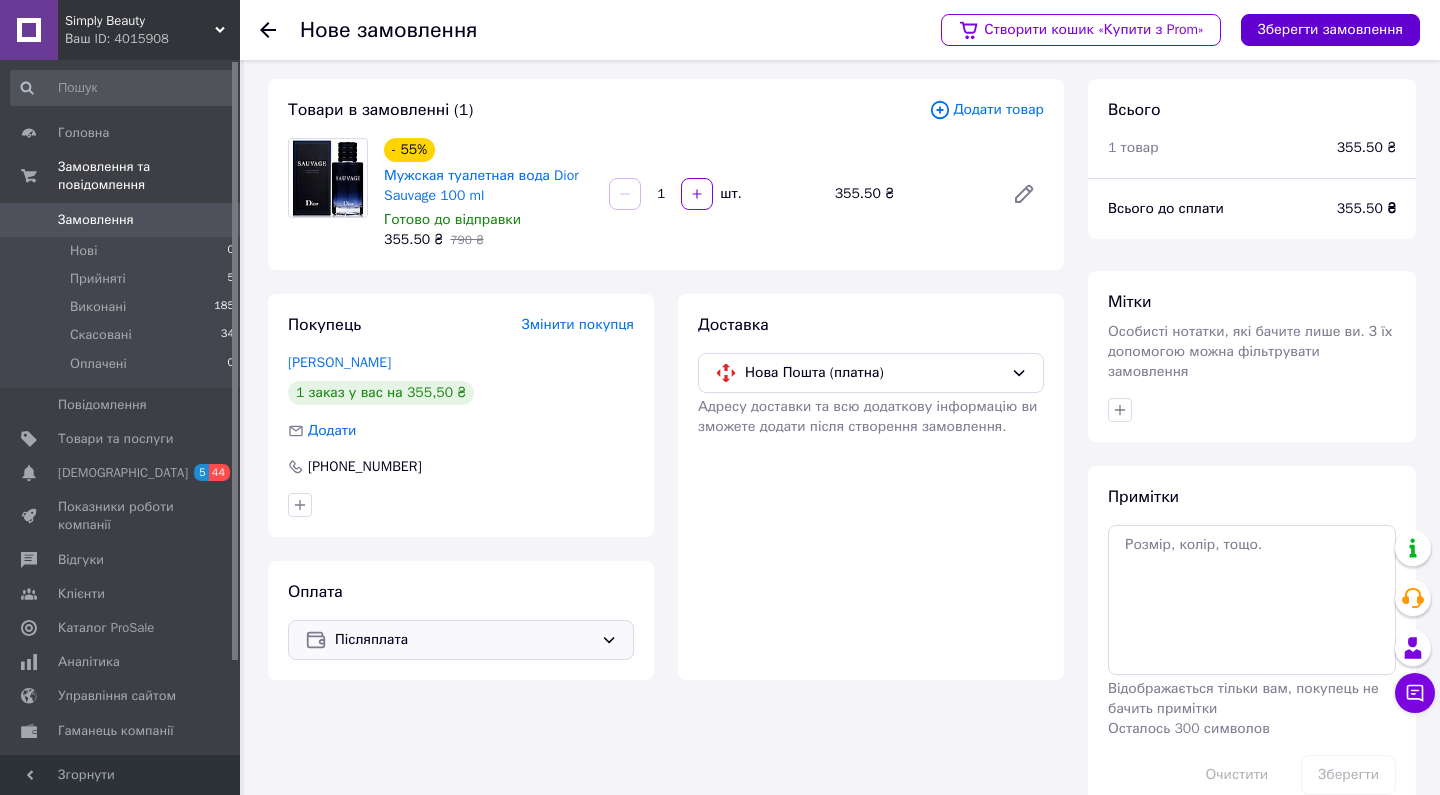 click on "Зберегти замовлення" at bounding box center [1330, 30] 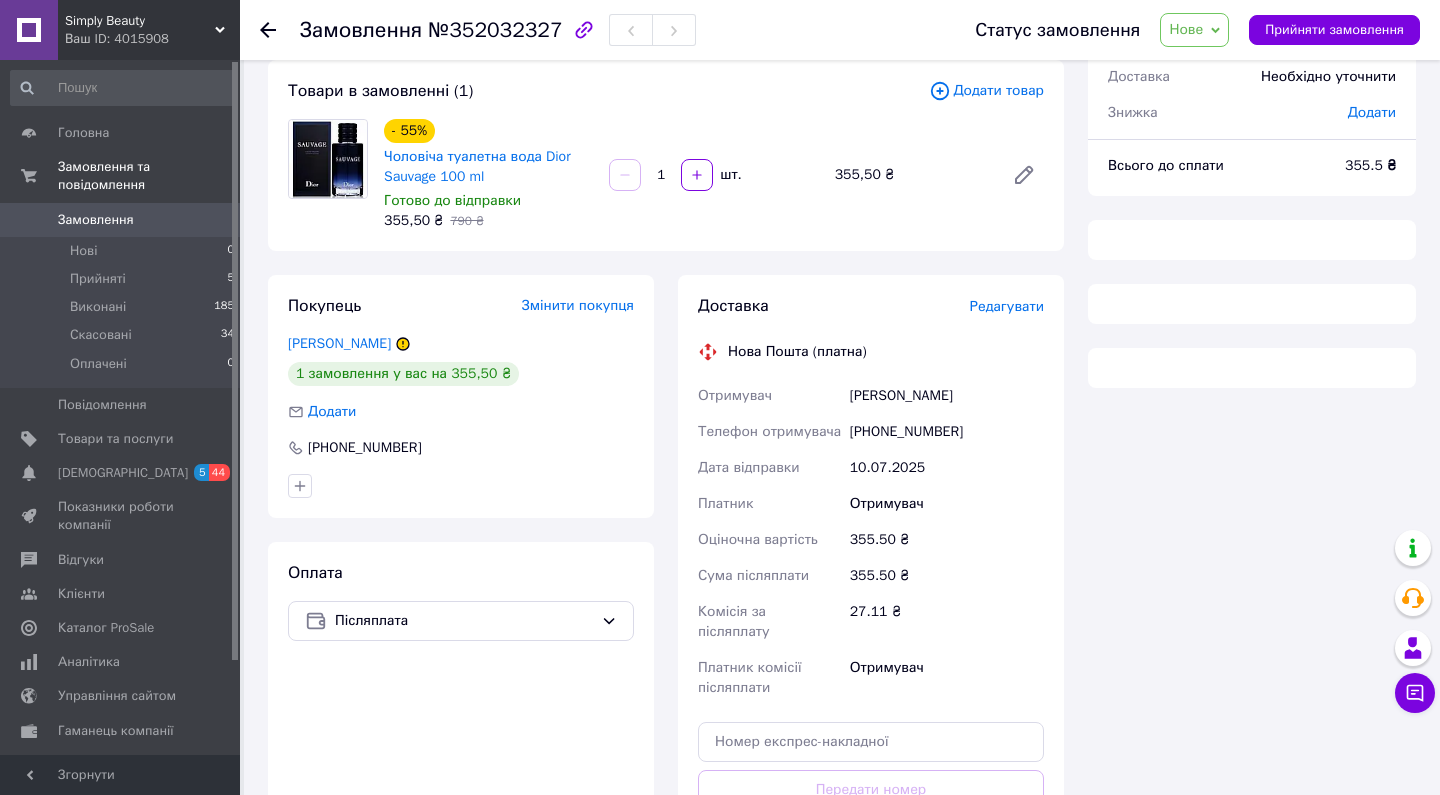 scroll, scrollTop: 113, scrollLeft: 0, axis: vertical 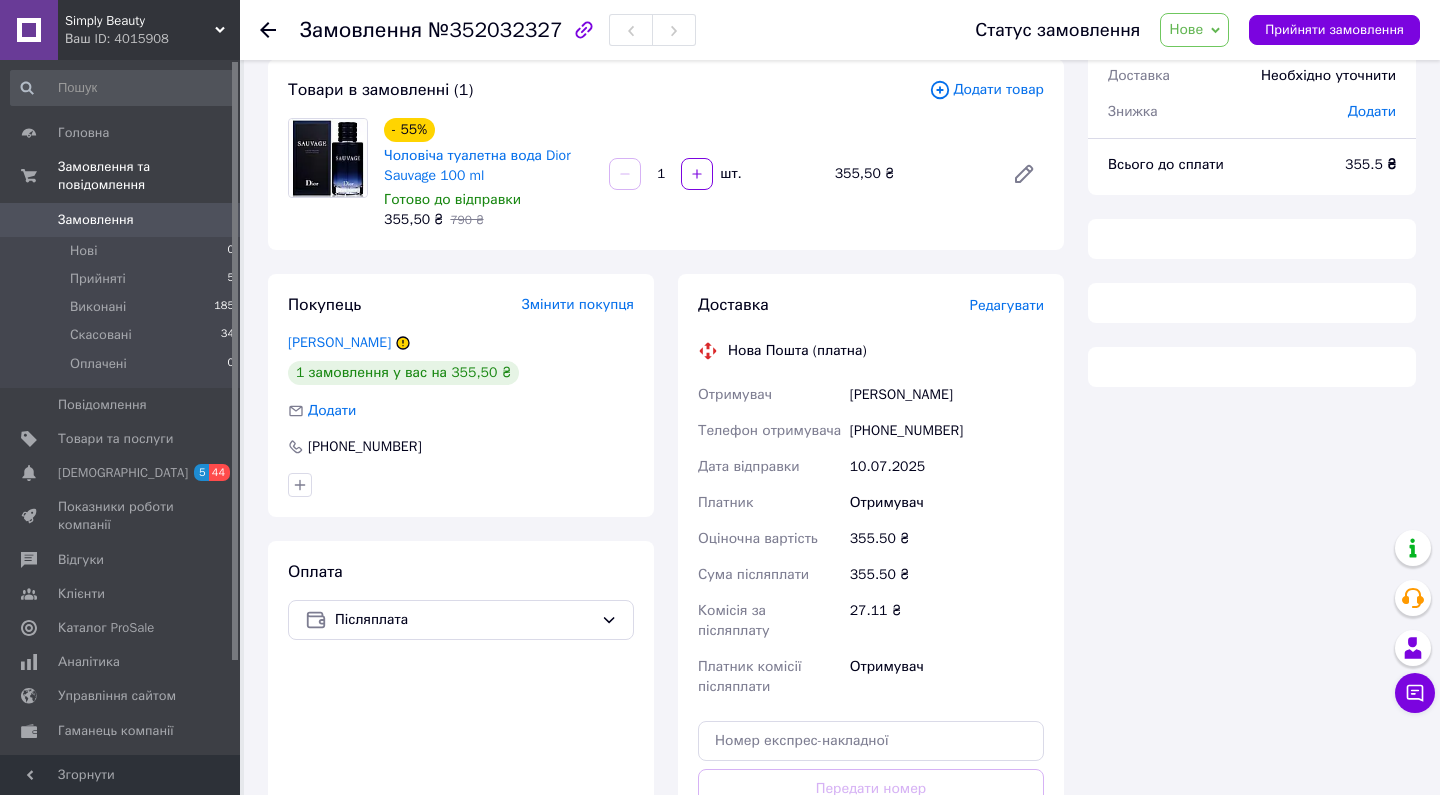 click on "Редагувати" at bounding box center [1007, 305] 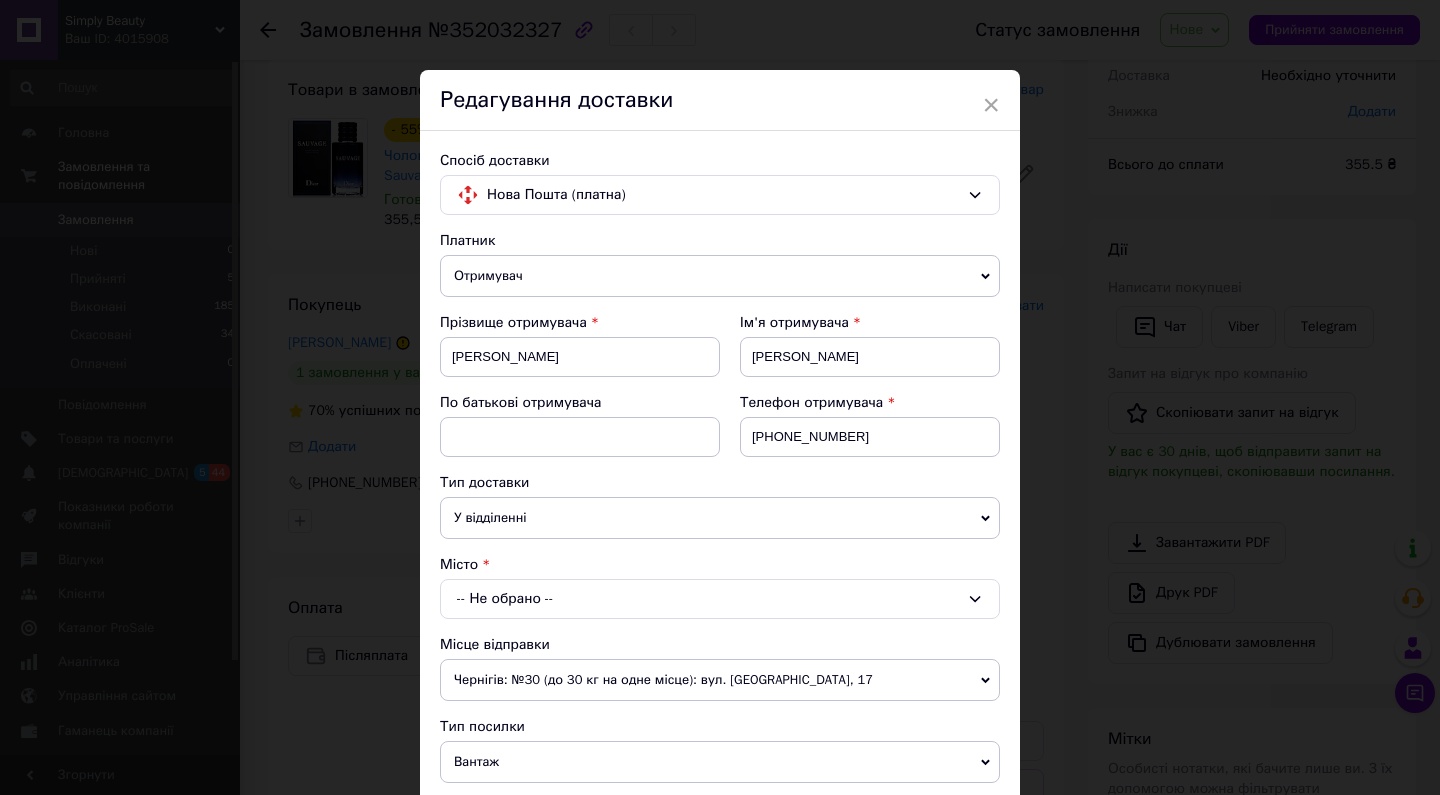 click on "-- Не обрано --" at bounding box center (720, 599) 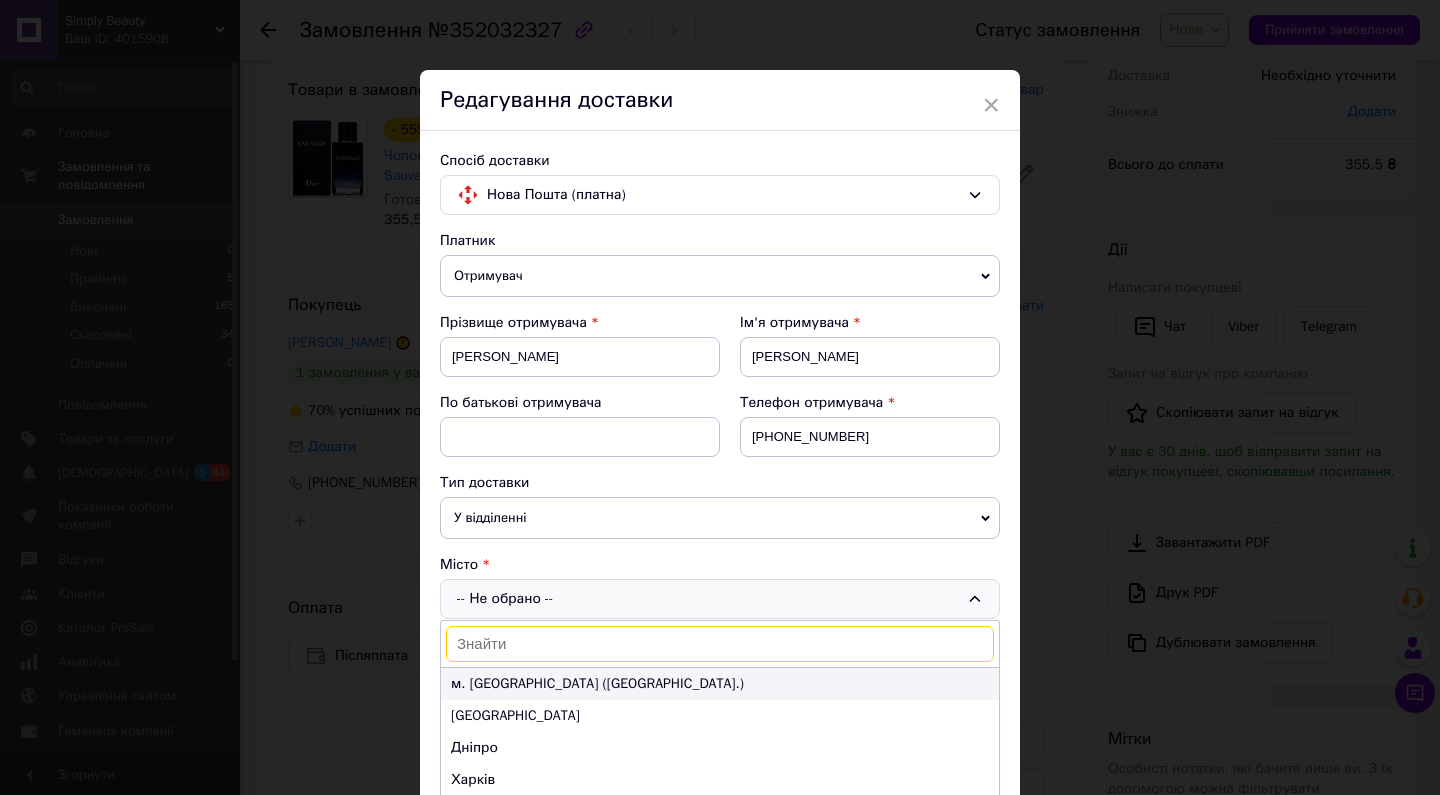 click on "м. [GEOGRAPHIC_DATA] ([GEOGRAPHIC_DATA].)" at bounding box center (720, 684) 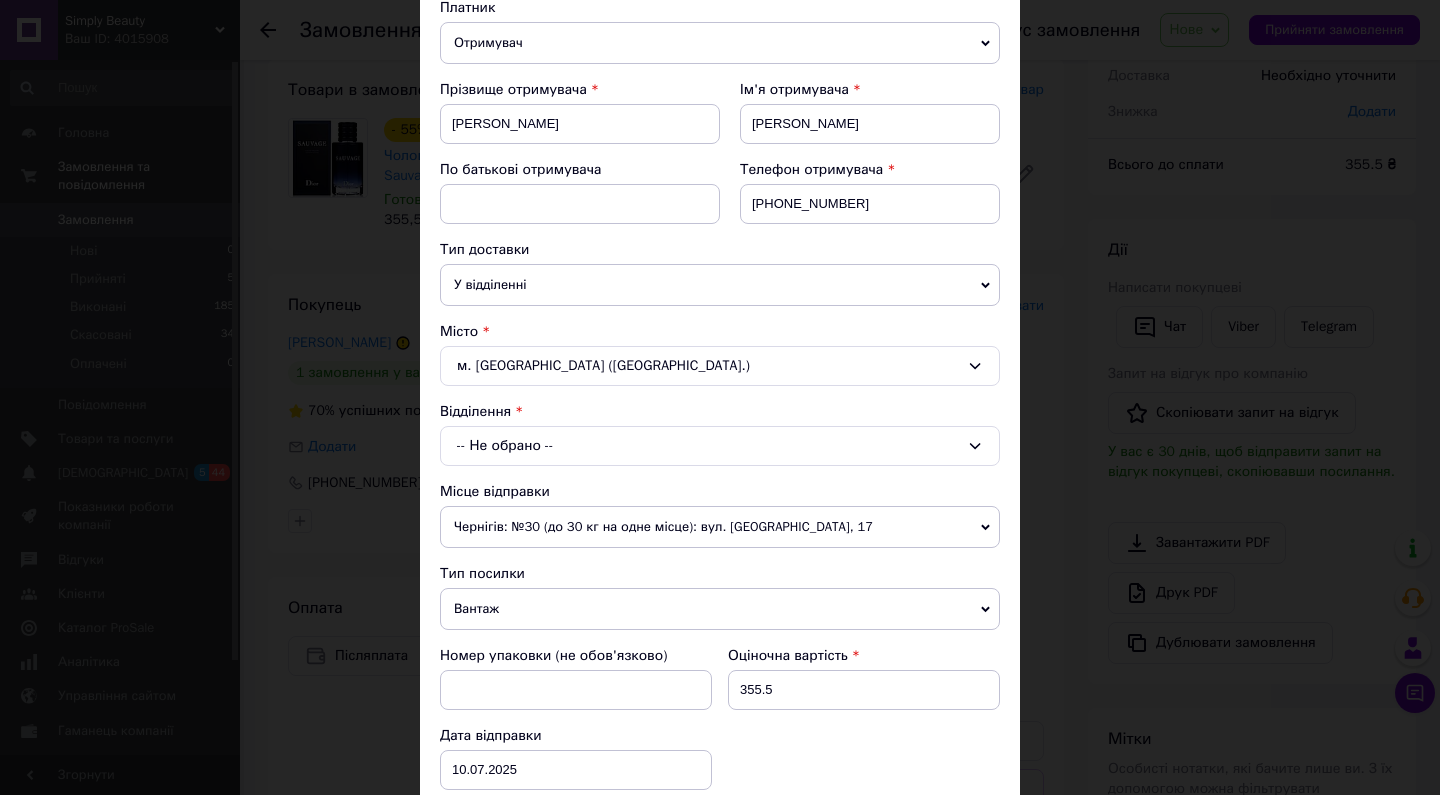 scroll, scrollTop: 238, scrollLeft: 0, axis: vertical 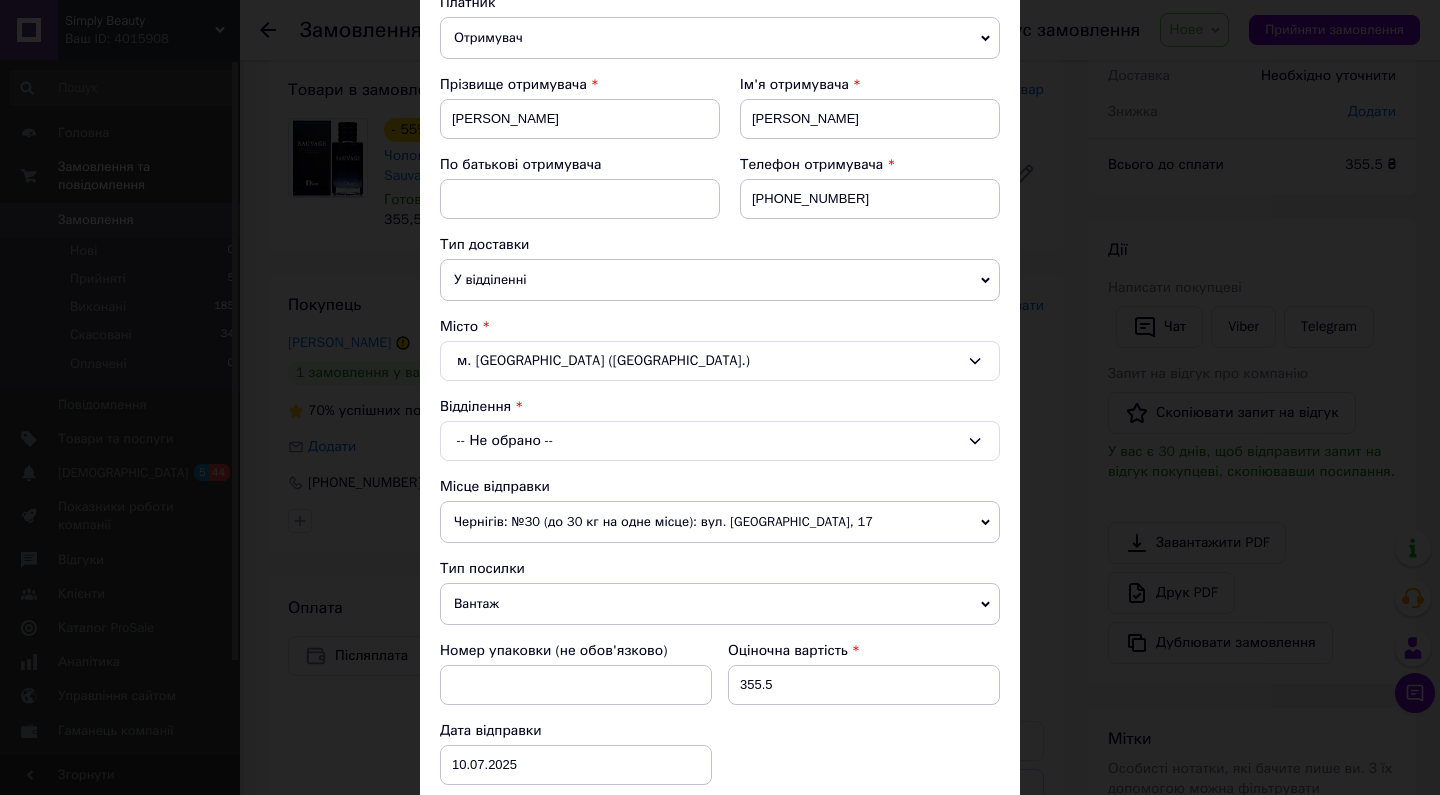 click on "-- Не обрано --" at bounding box center [720, 441] 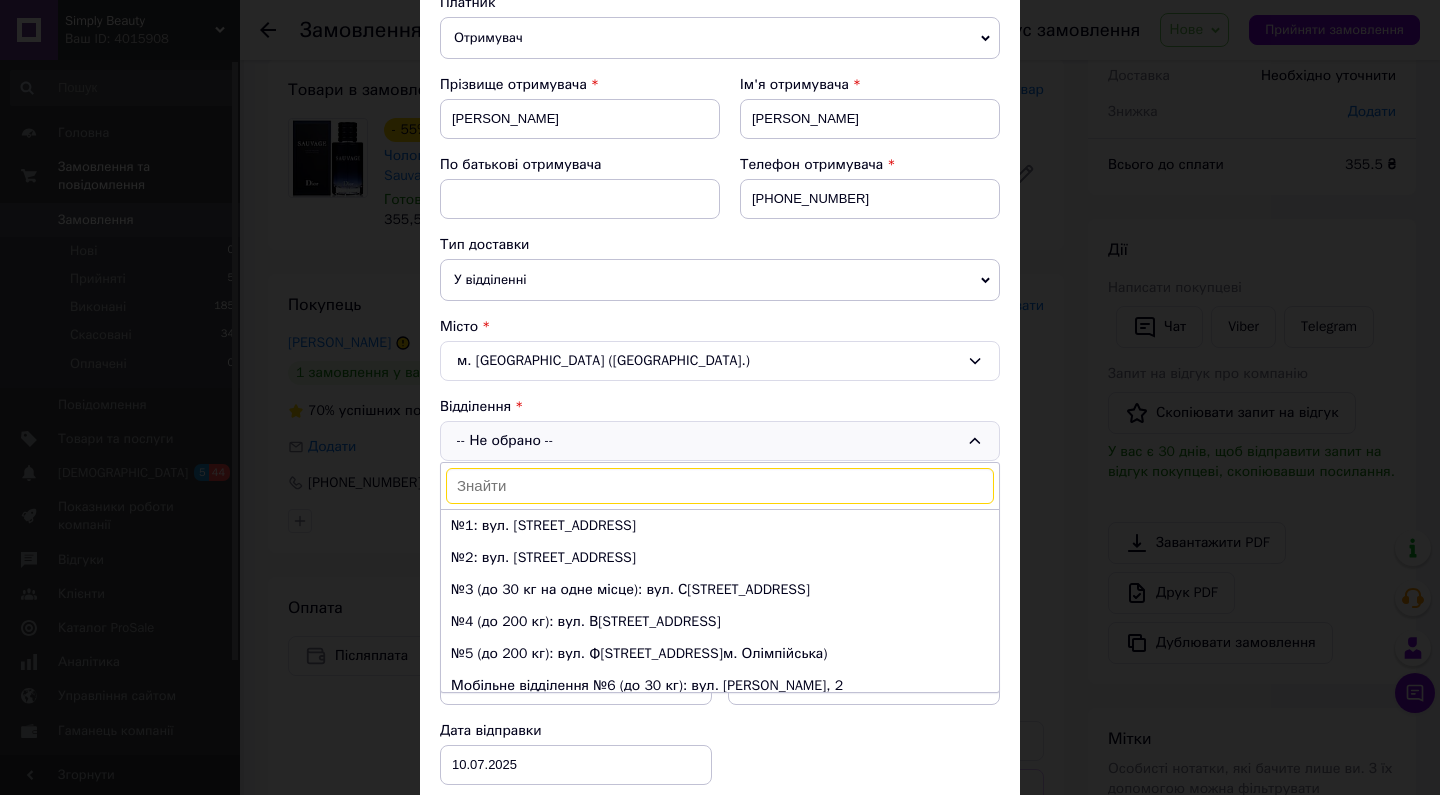 paste on "№323: вул. Кіото, 25" 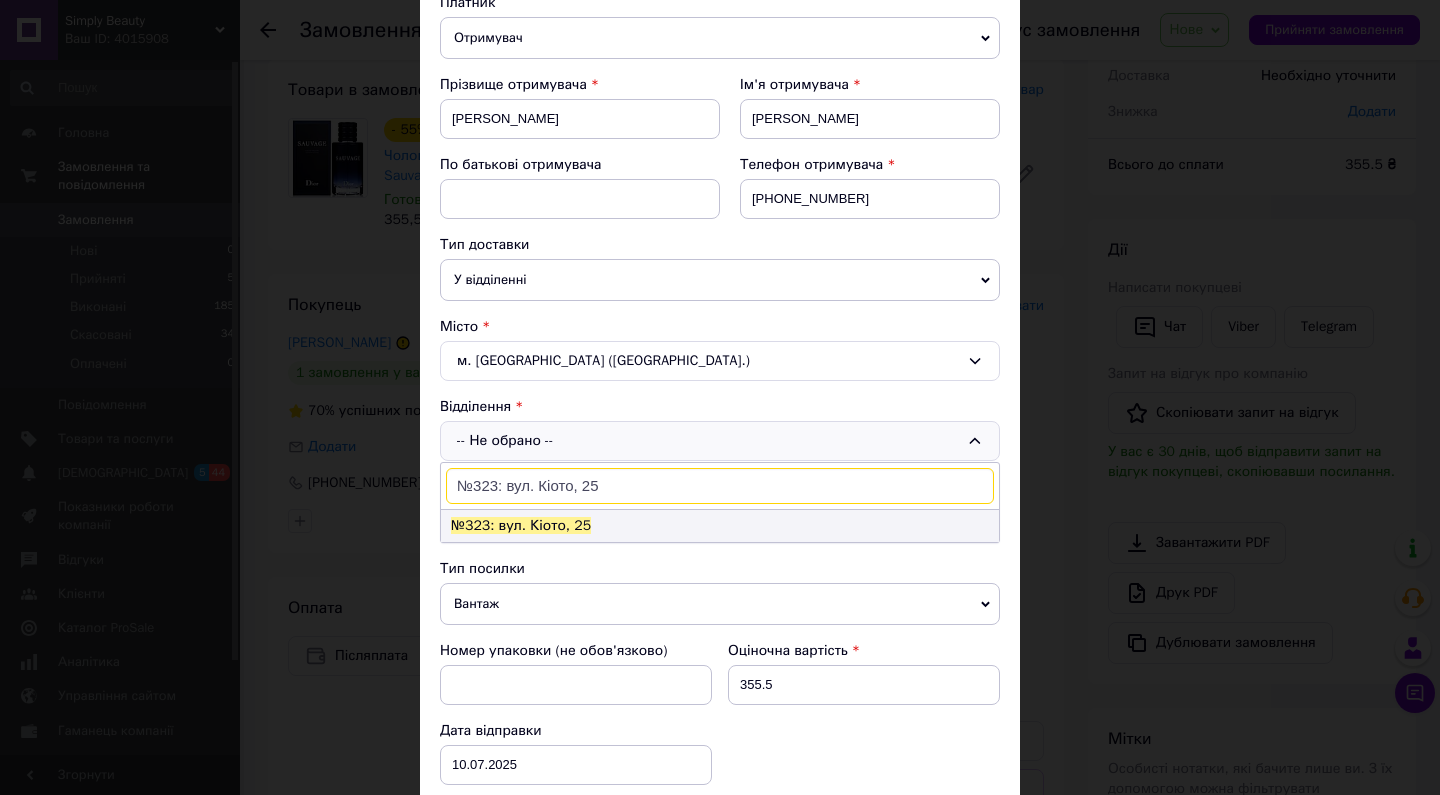type on "№323: вул. Кіото, 25" 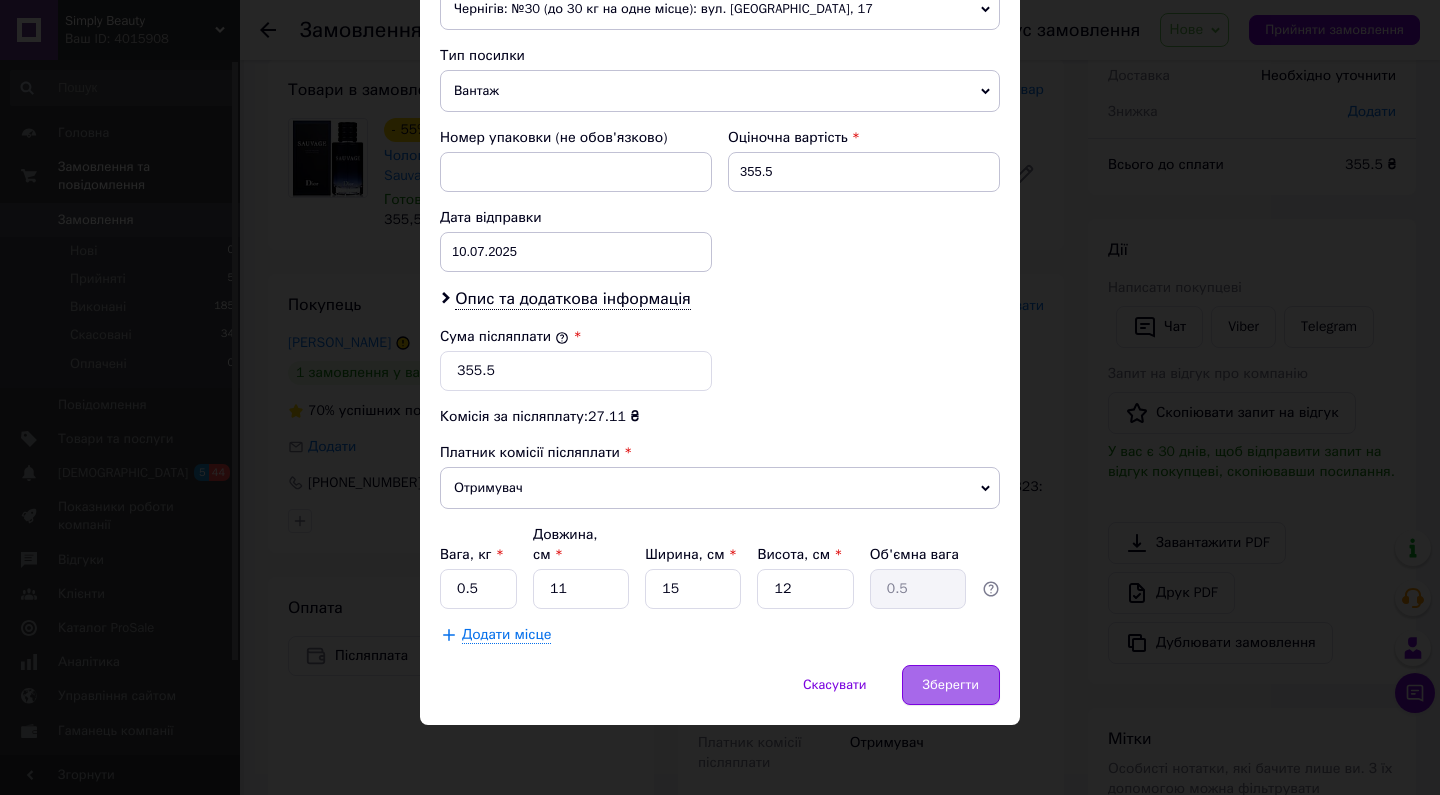 scroll, scrollTop: 750, scrollLeft: 0, axis: vertical 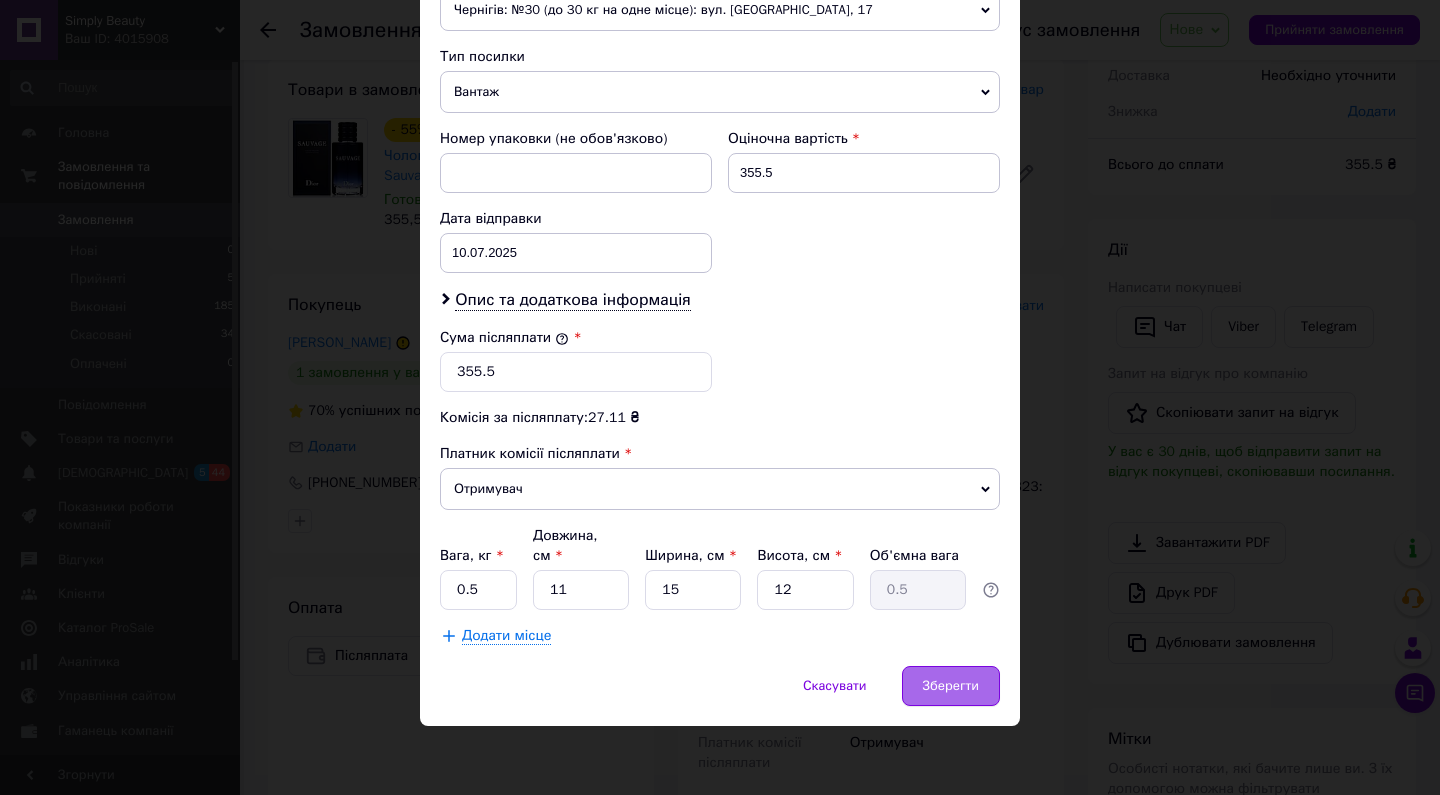 click on "Зберегти" at bounding box center (951, 686) 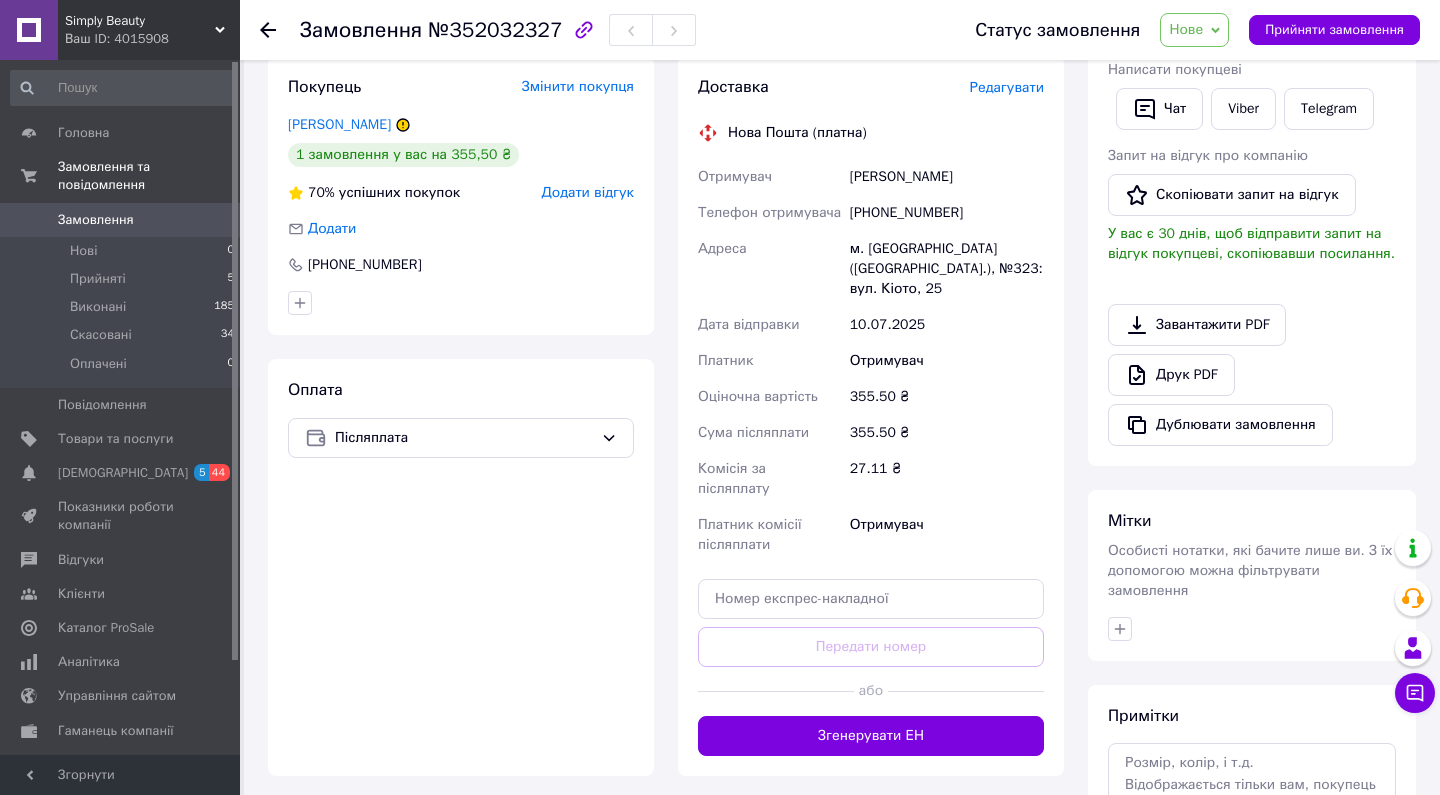 scroll, scrollTop: 338, scrollLeft: 0, axis: vertical 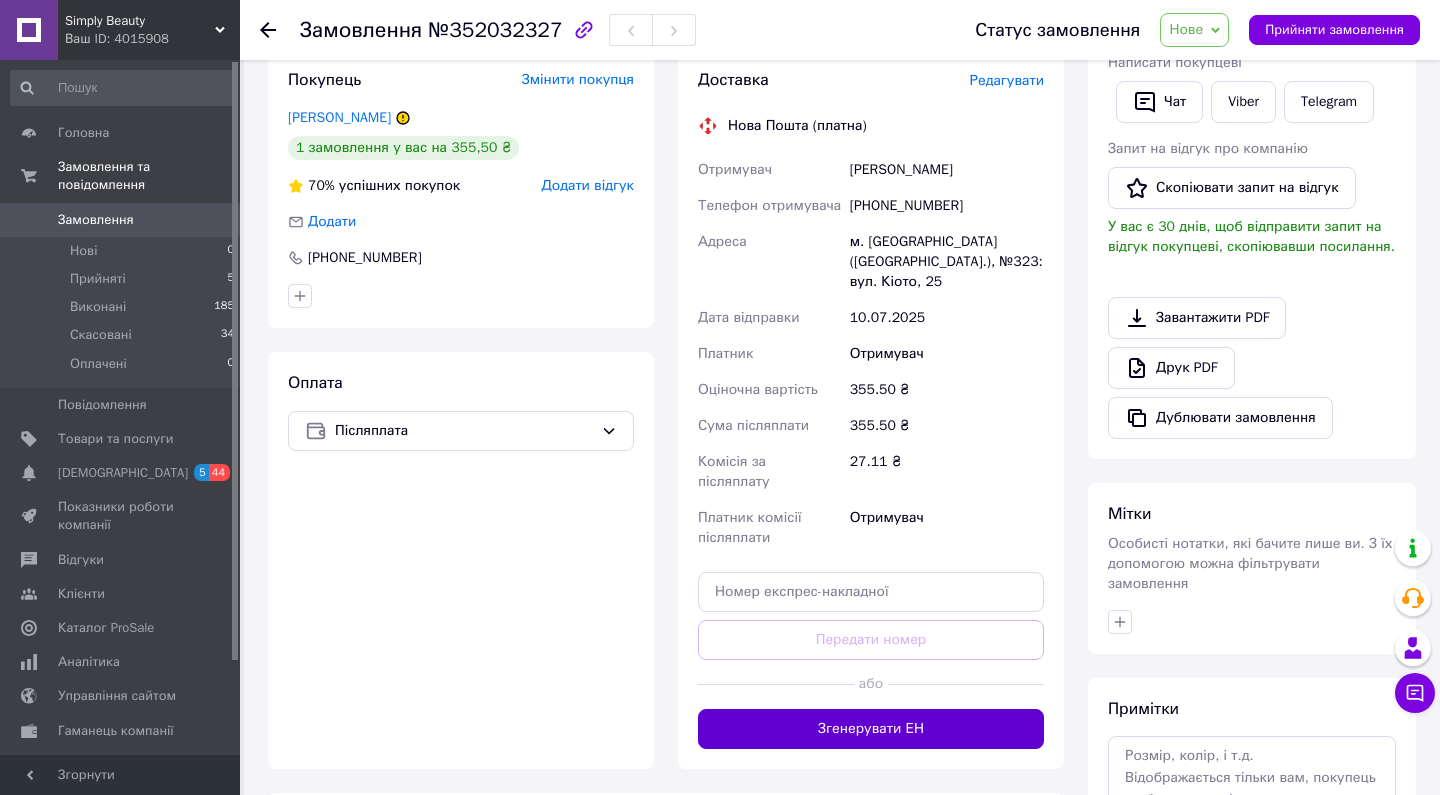 click on "Згенерувати ЕН" at bounding box center [871, 729] 